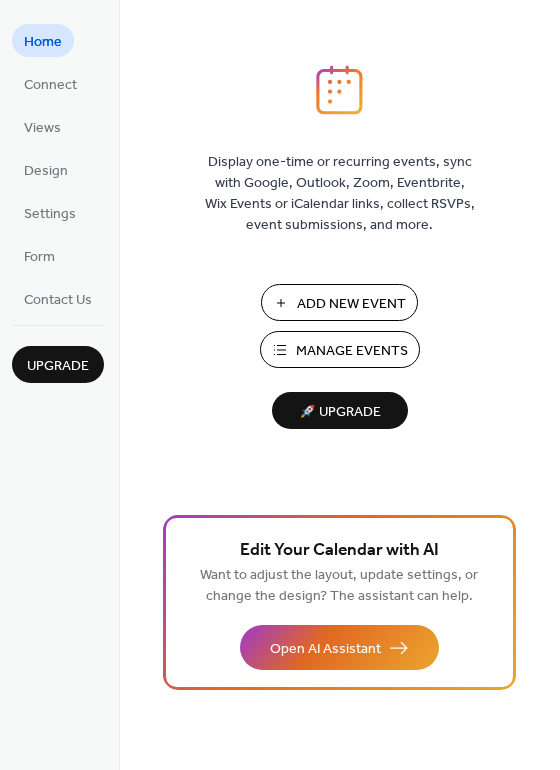 scroll, scrollTop: 0, scrollLeft: 0, axis: both 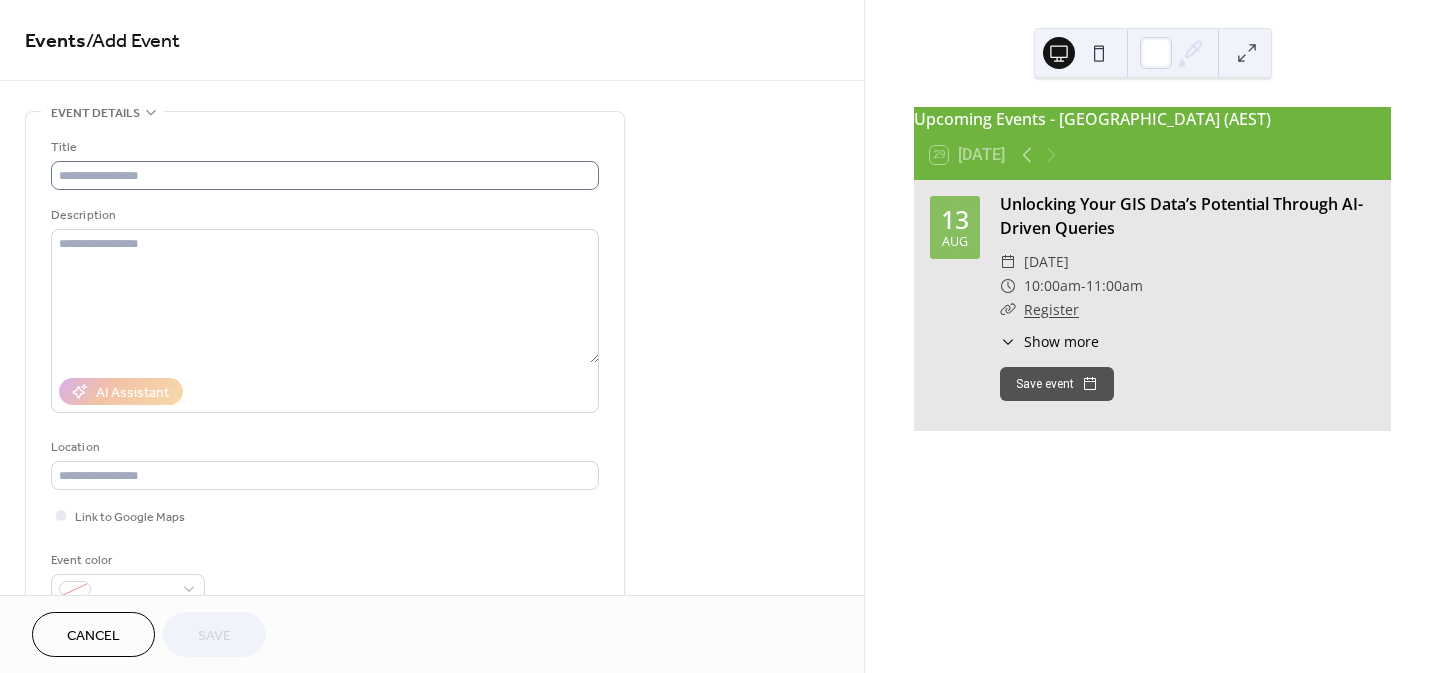 click at bounding box center [325, 175] 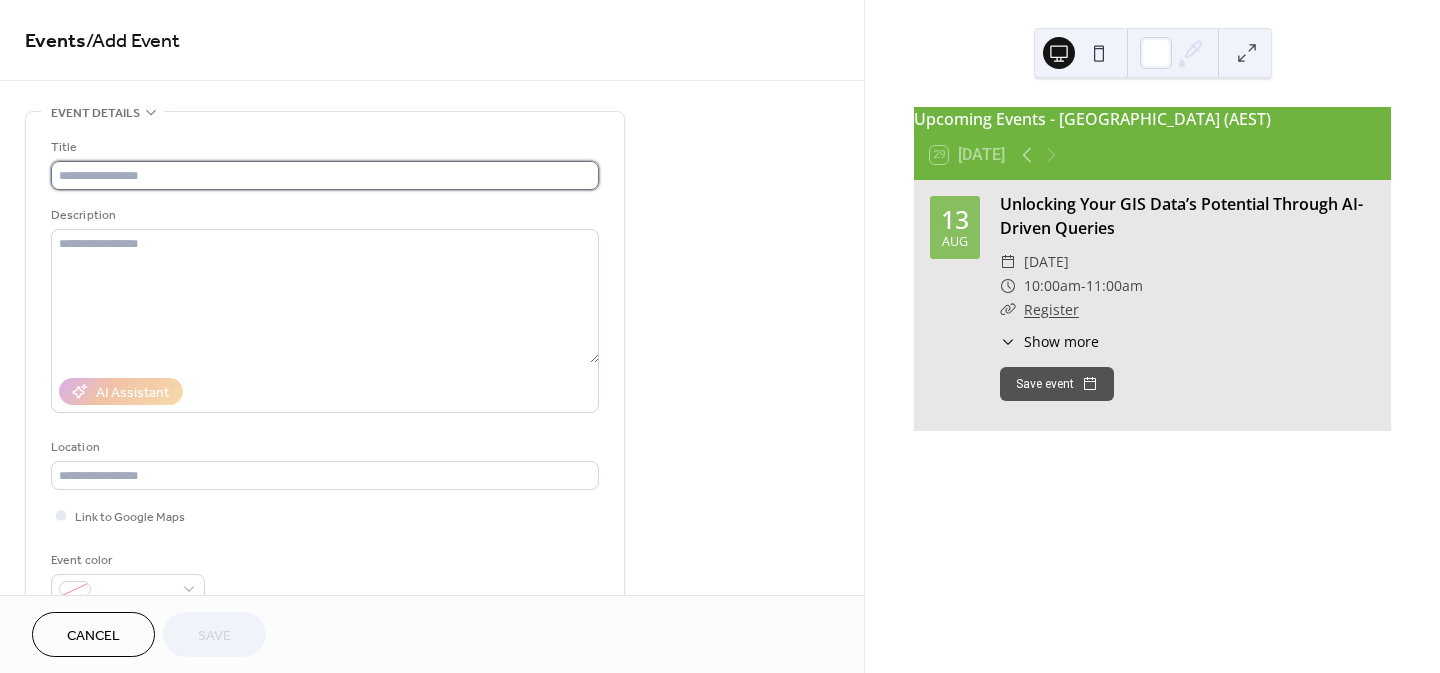 click at bounding box center (325, 175) 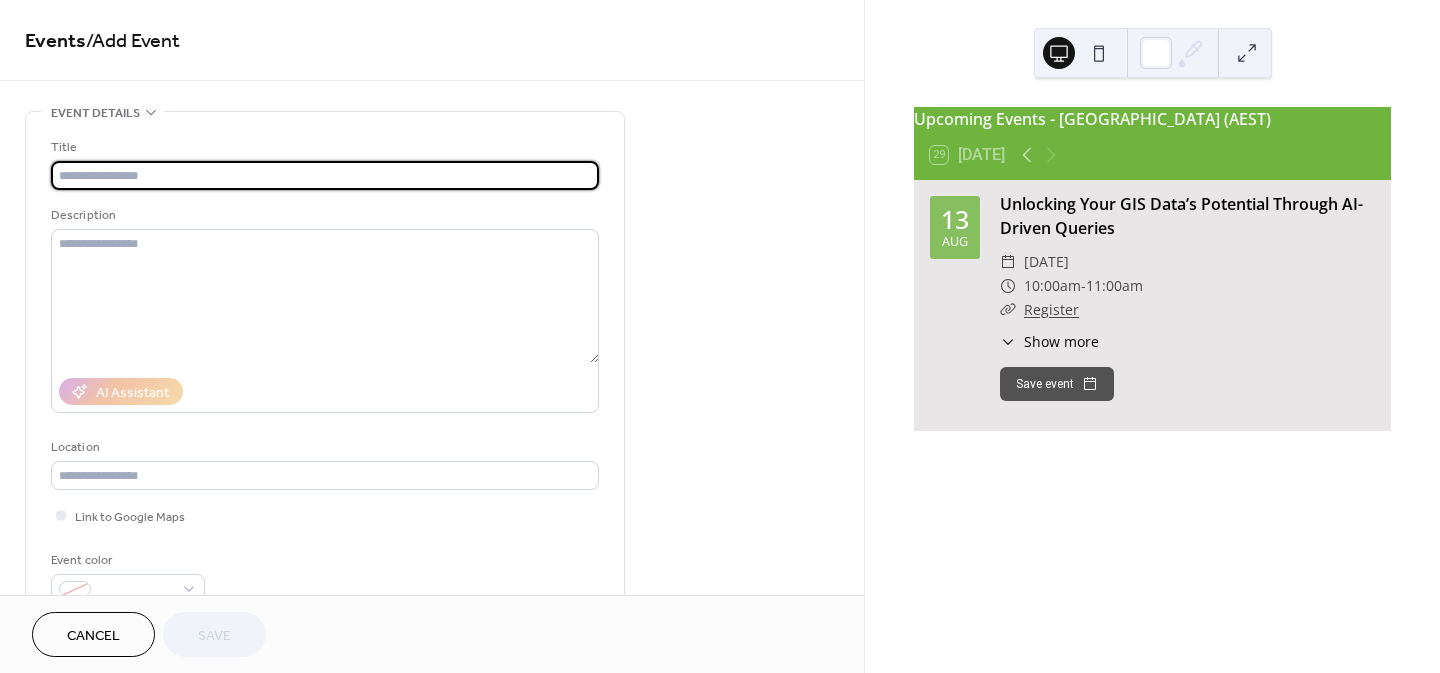 paste on "**********" 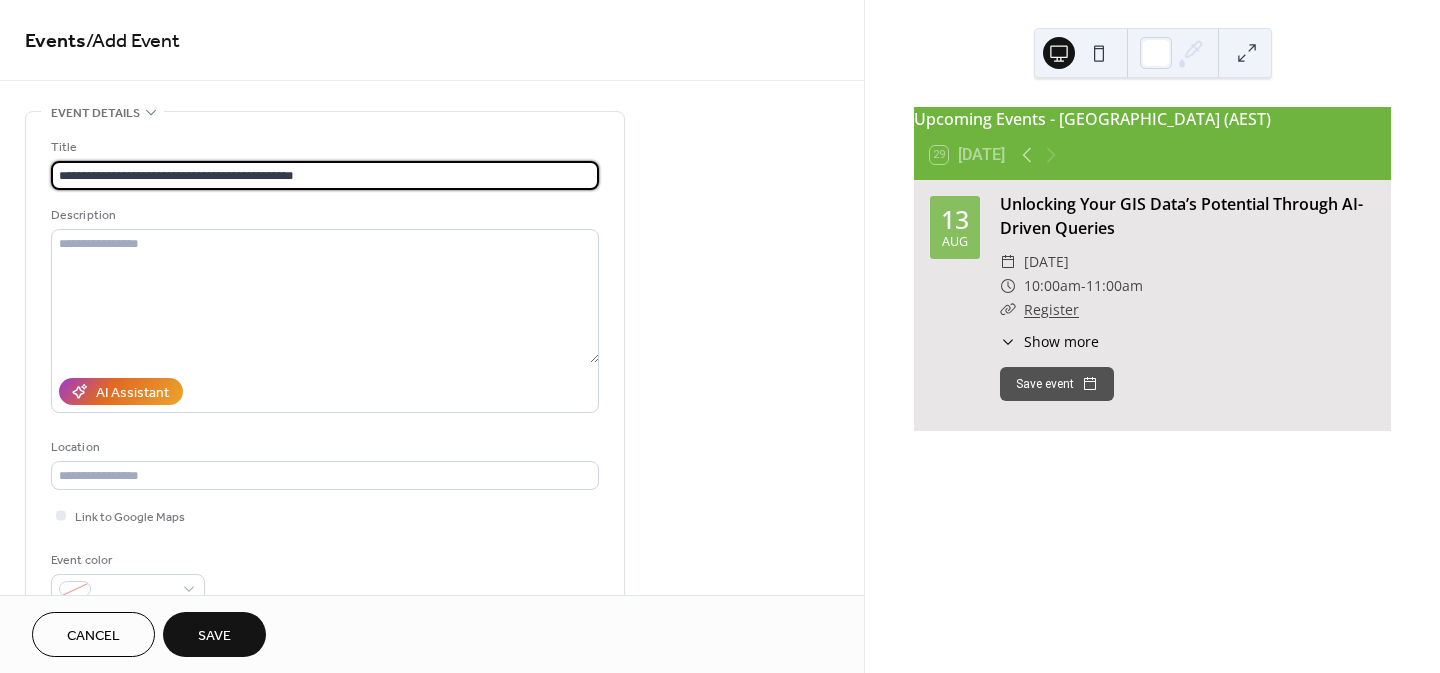 type on "**********" 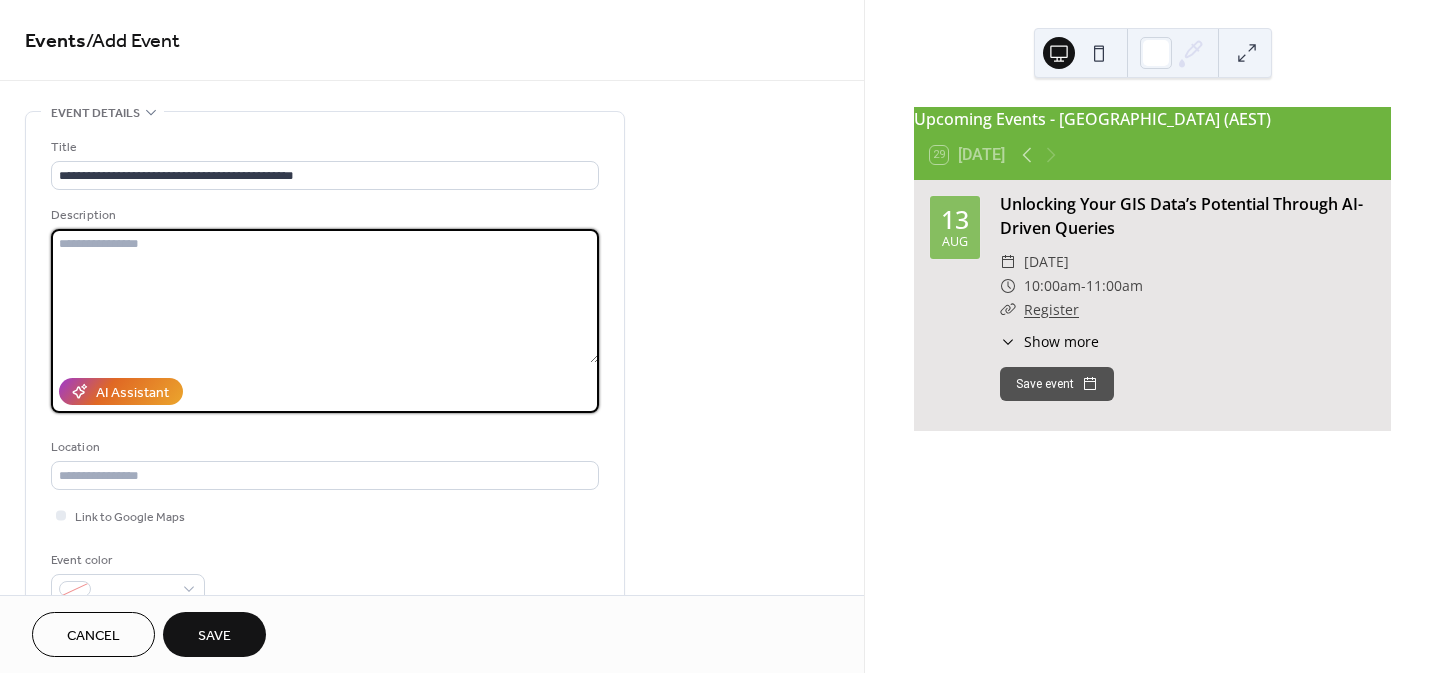 click at bounding box center [325, 296] 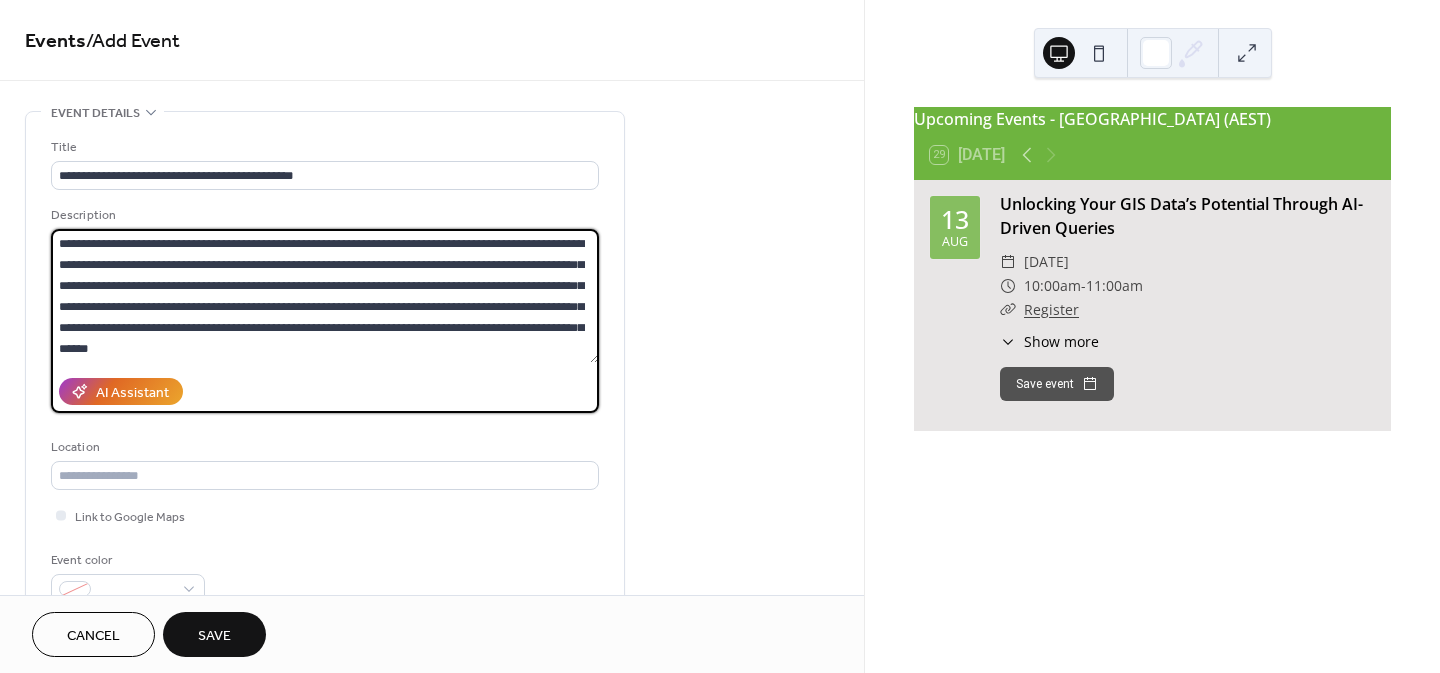 click on "**********" at bounding box center (325, 296) 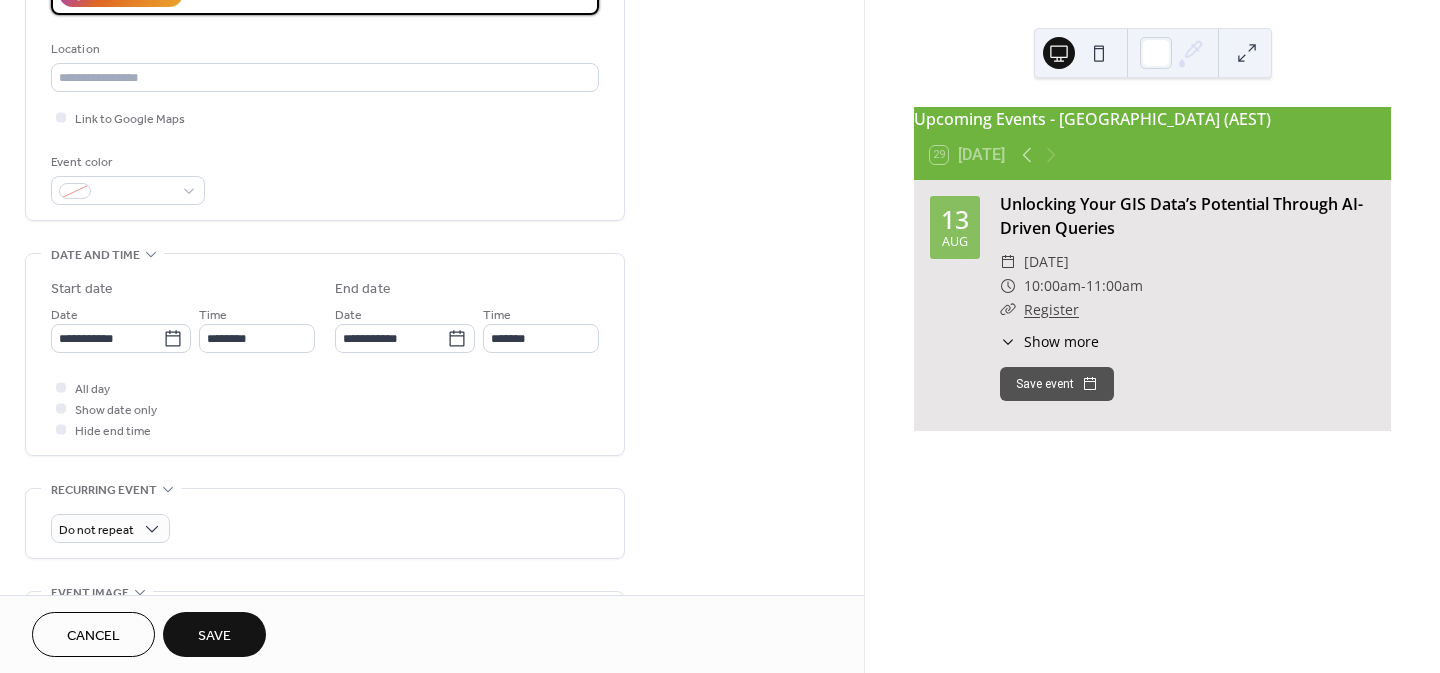 scroll, scrollTop: 400, scrollLeft: 0, axis: vertical 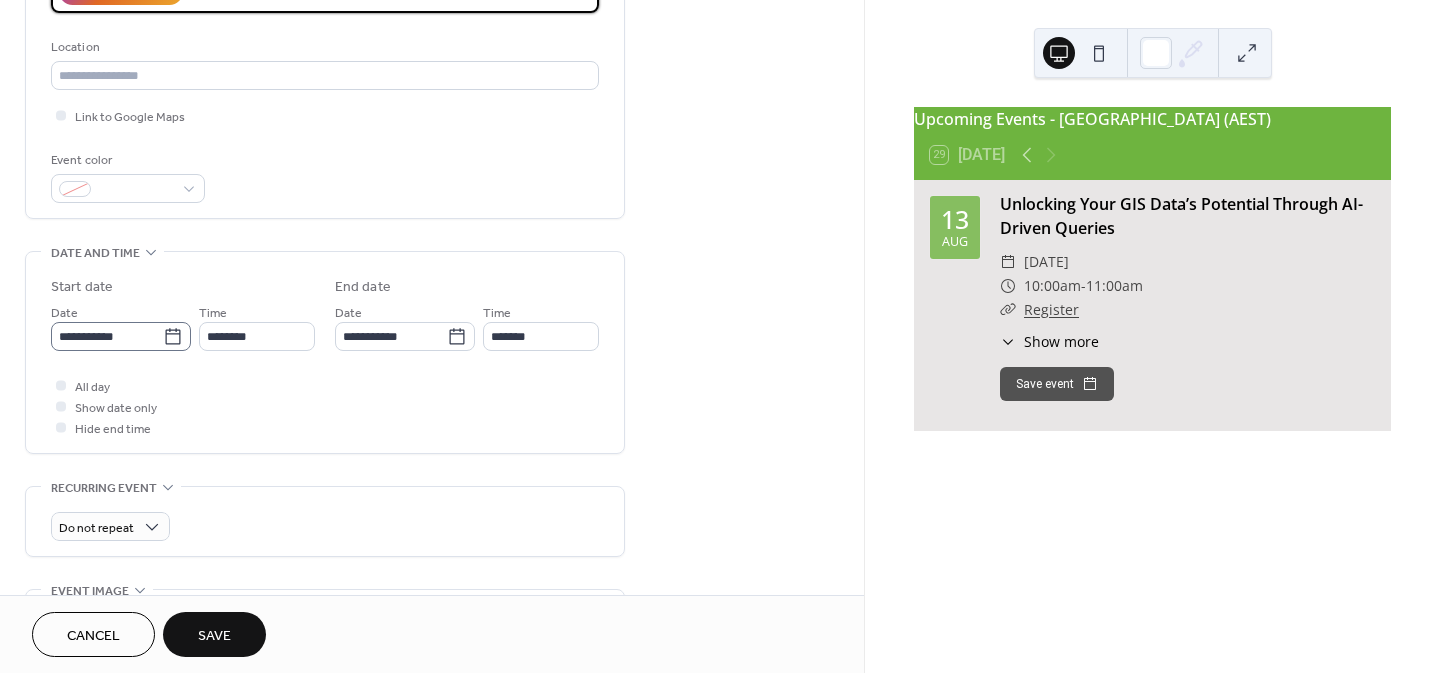 type on "**********" 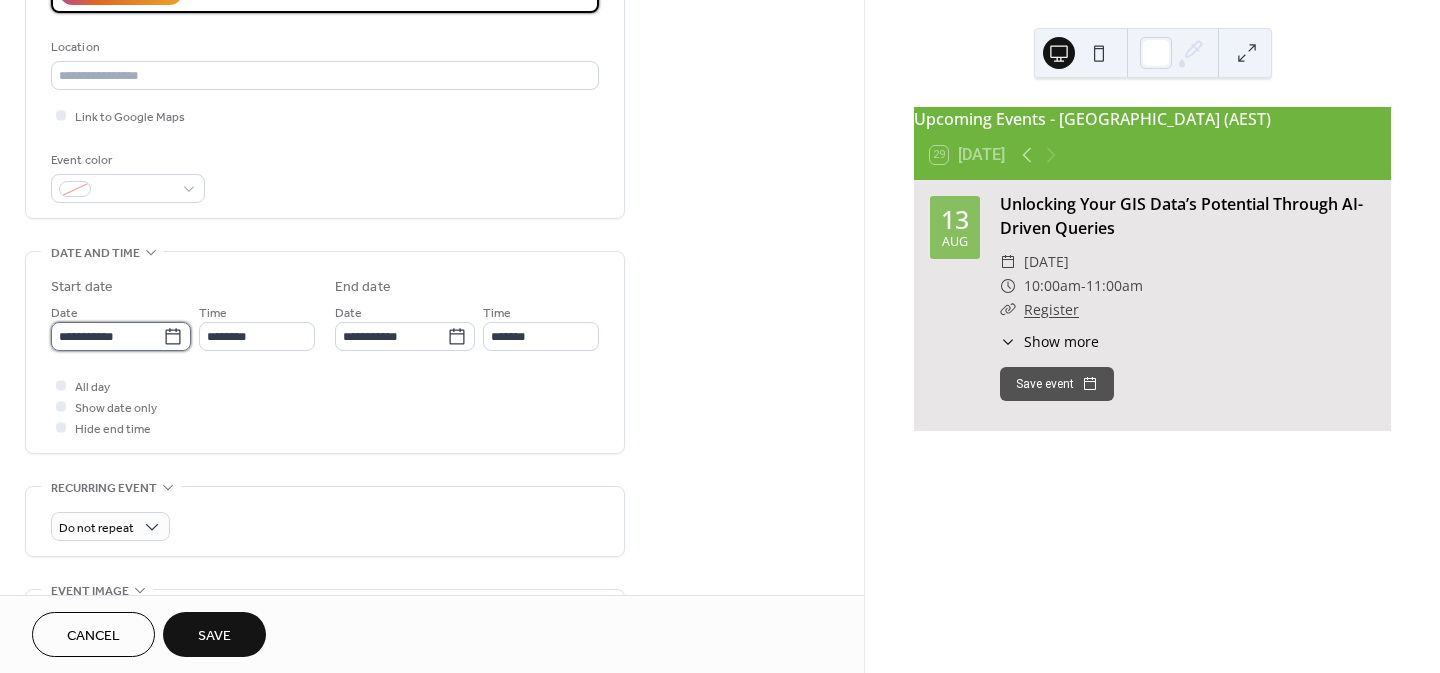 click on "**********" at bounding box center [107, 336] 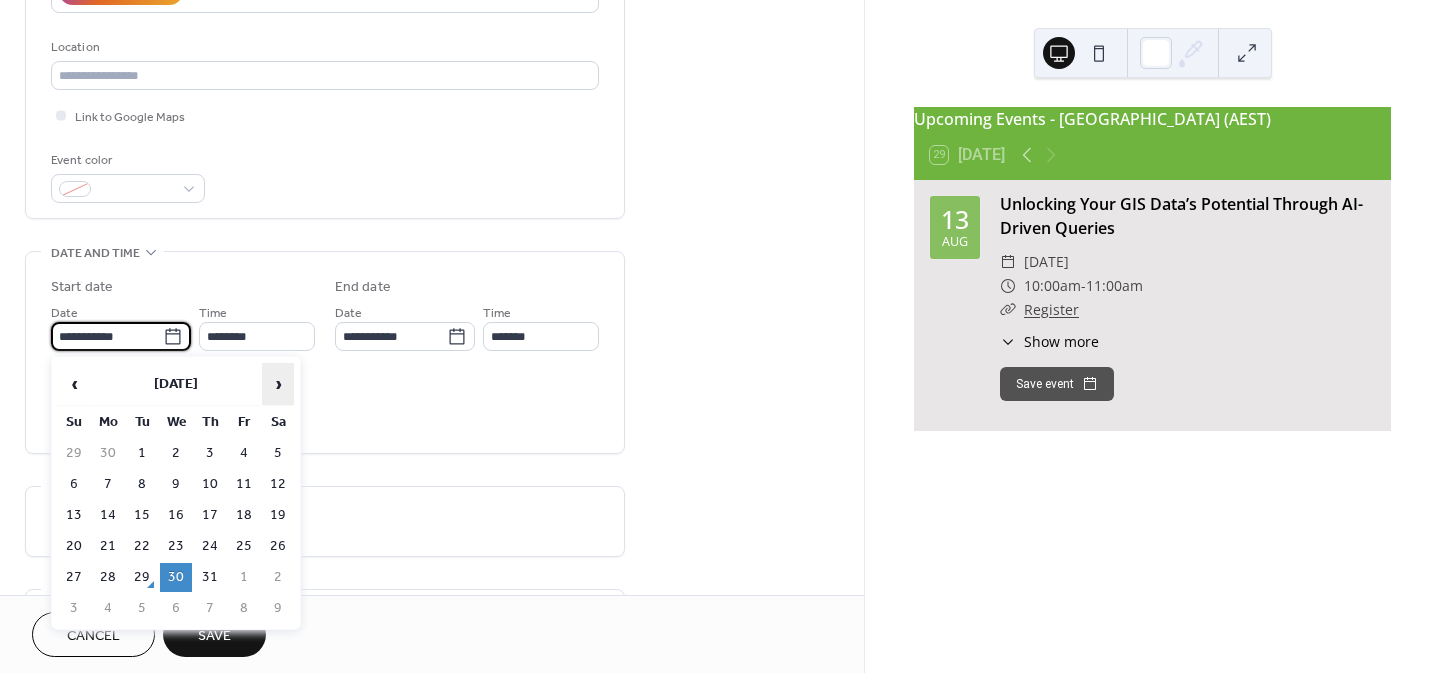 click on "›" at bounding box center [278, 384] 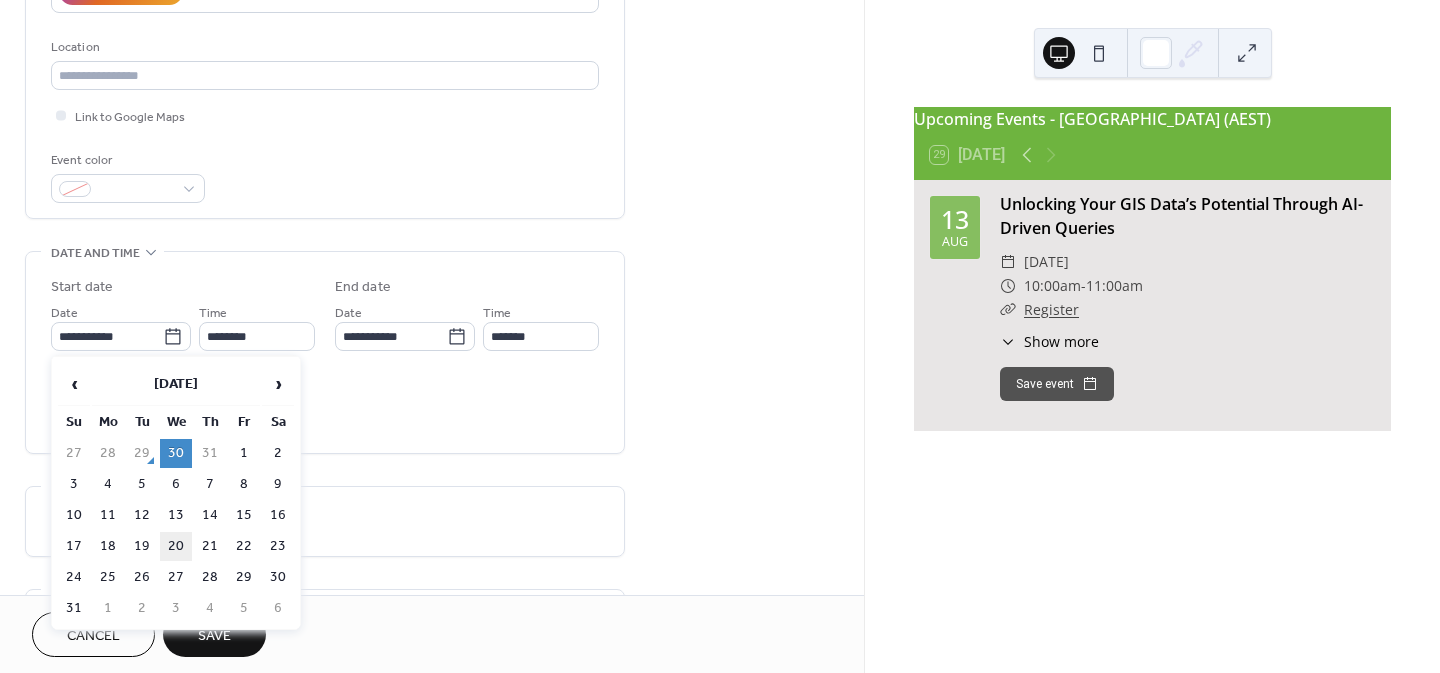 click on "20" at bounding box center [176, 546] 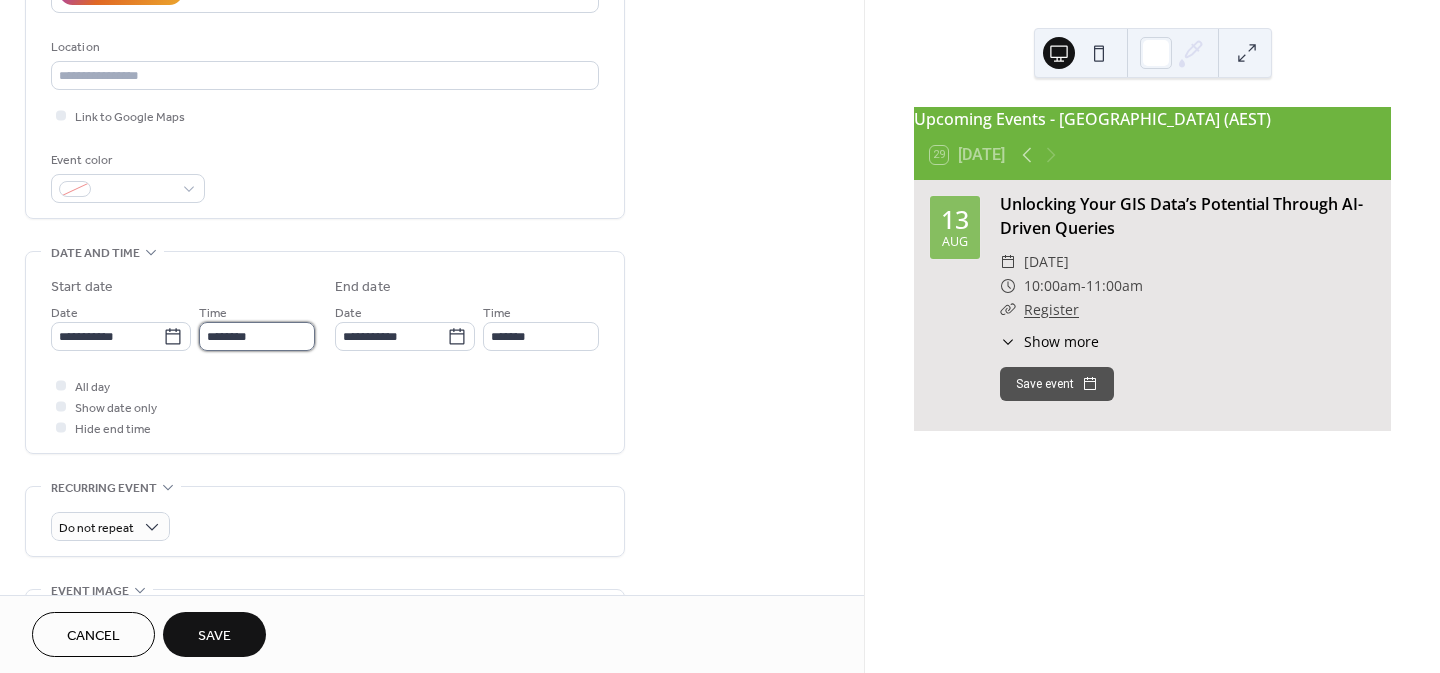 click on "********" at bounding box center [257, 336] 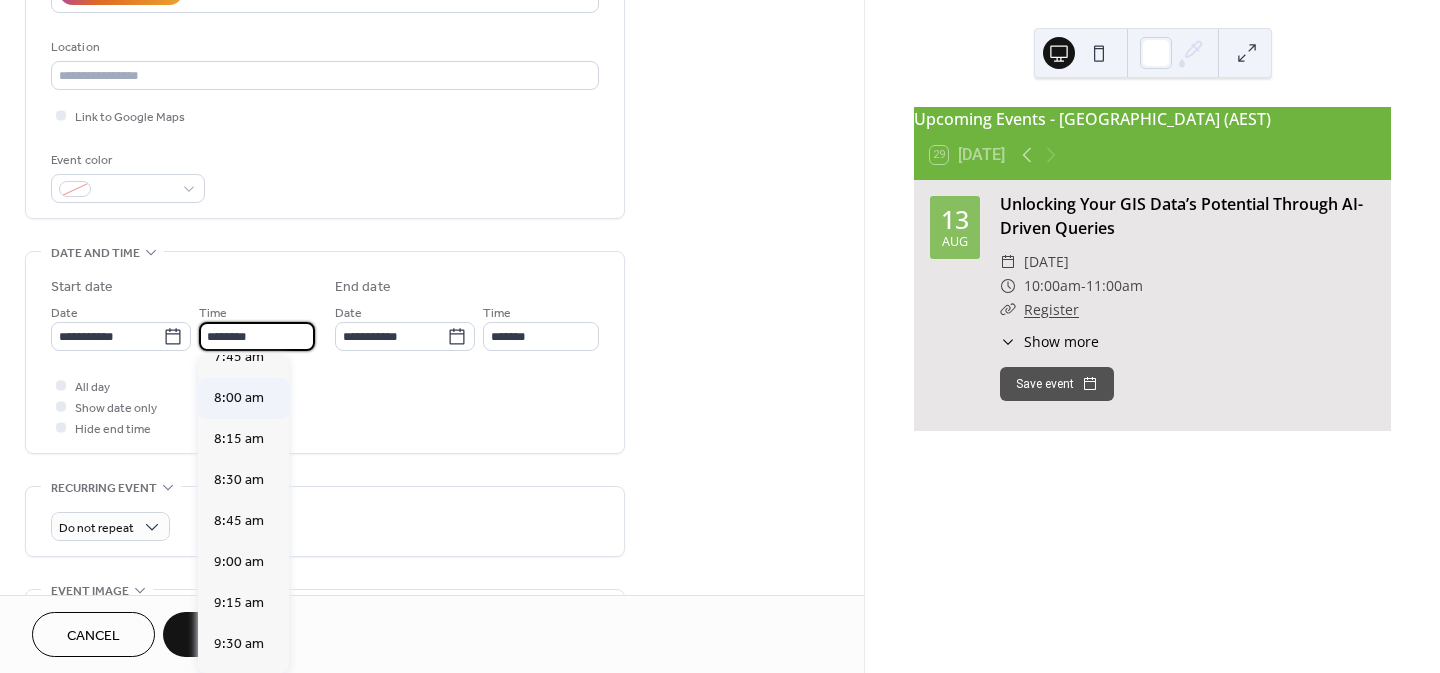 scroll, scrollTop: 1268, scrollLeft: 0, axis: vertical 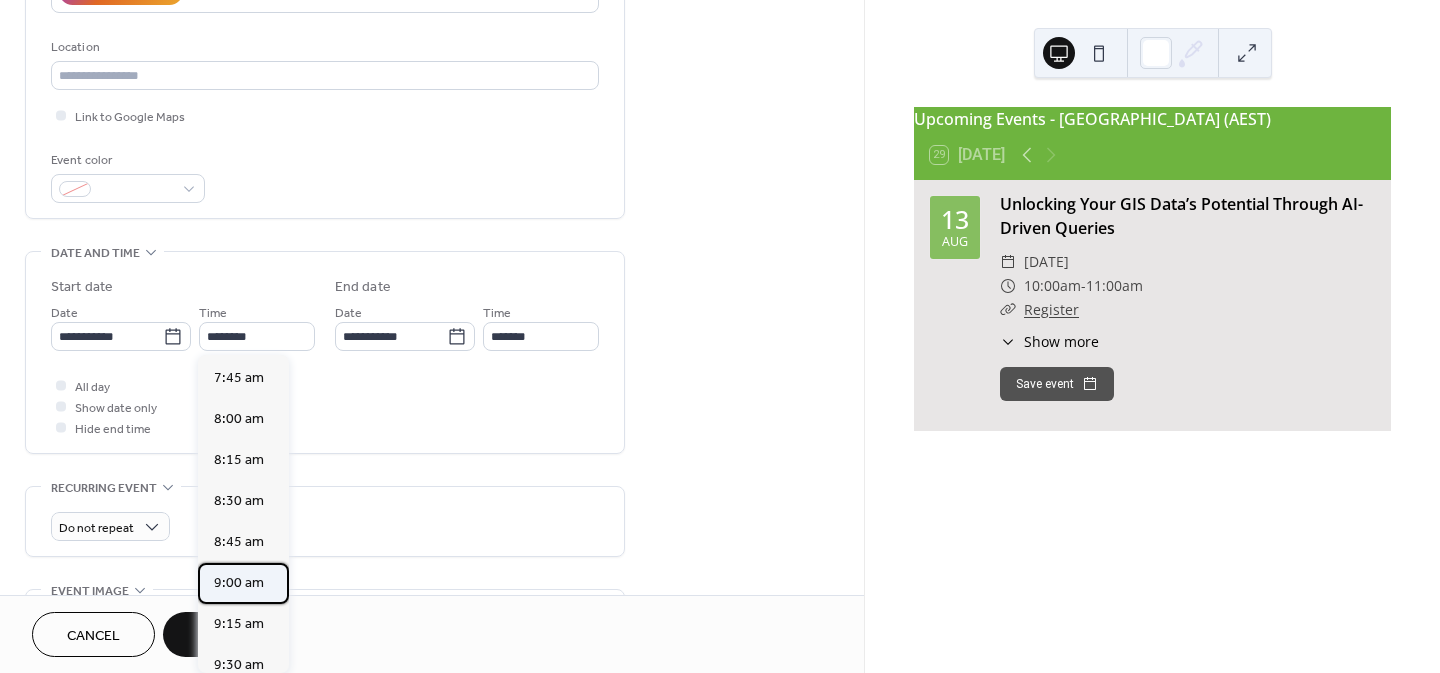 click on "9:00 am" at bounding box center [239, 583] 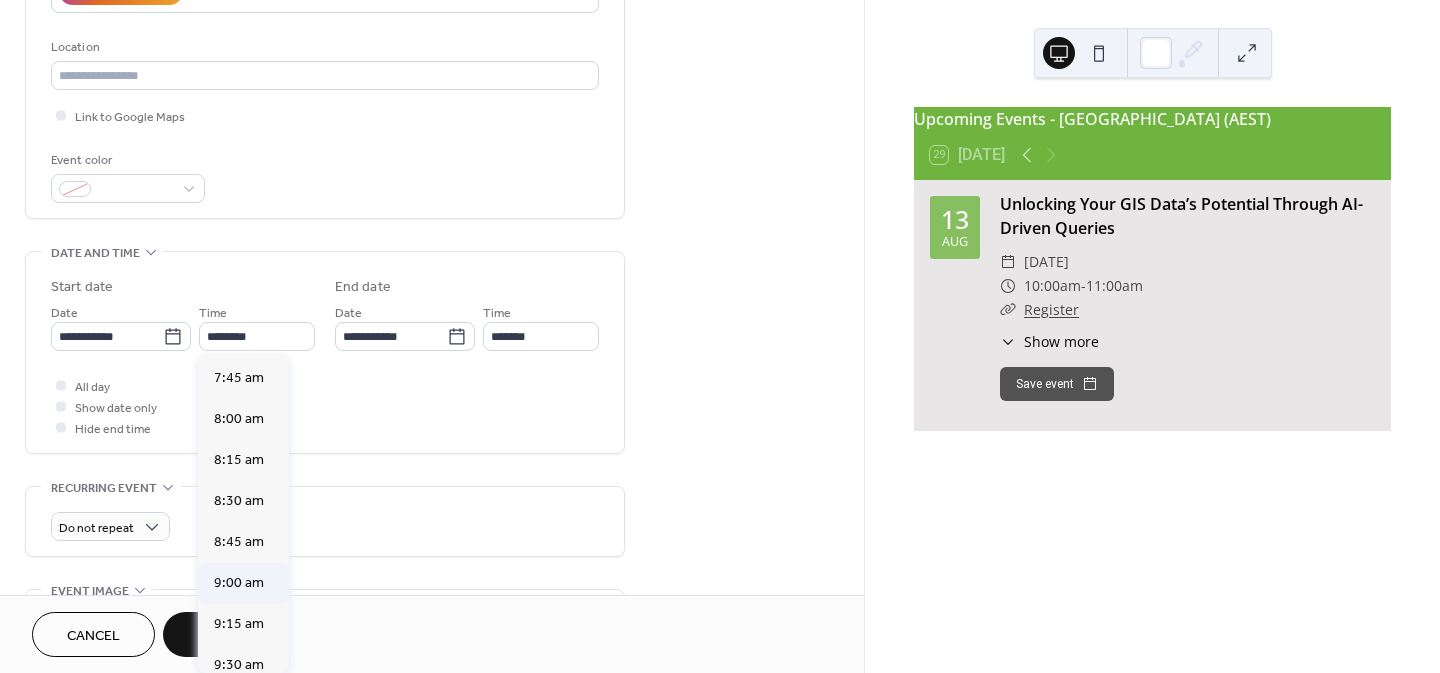 type on "*******" 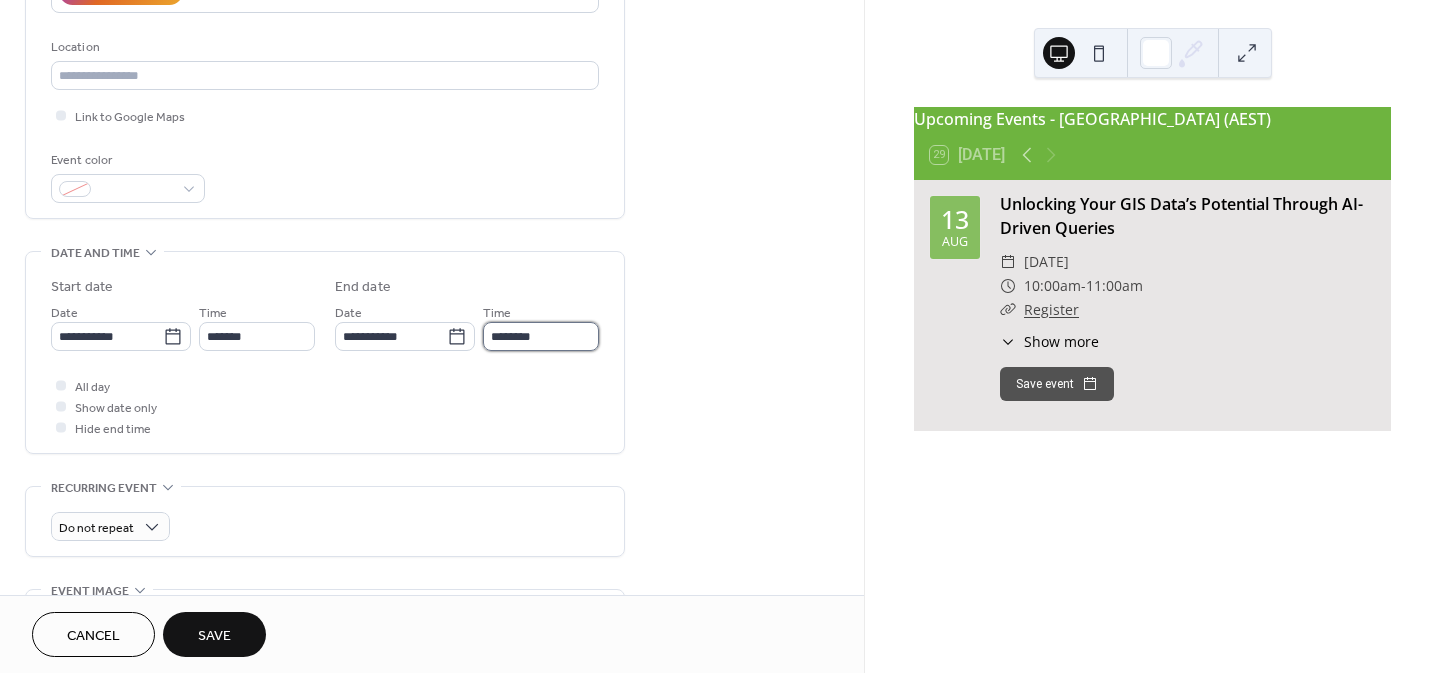 click on "********" at bounding box center [541, 336] 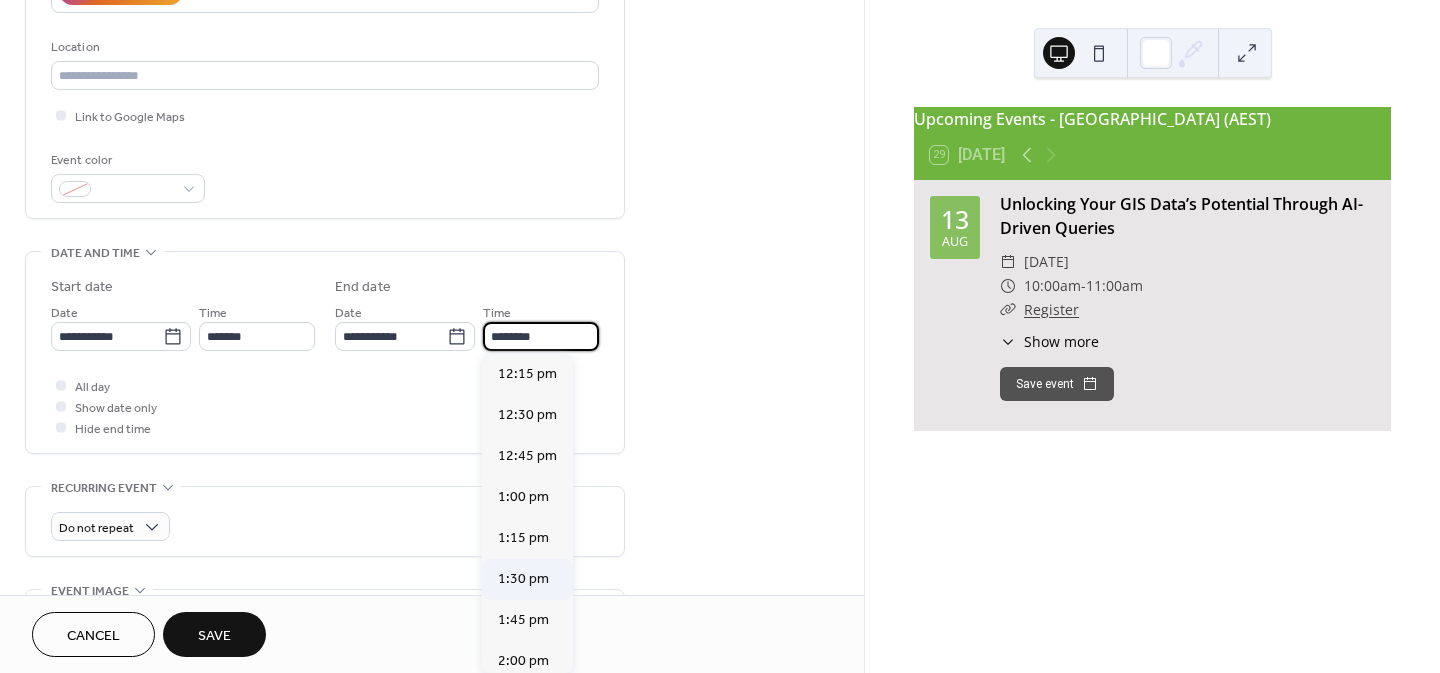 scroll, scrollTop: 500, scrollLeft: 0, axis: vertical 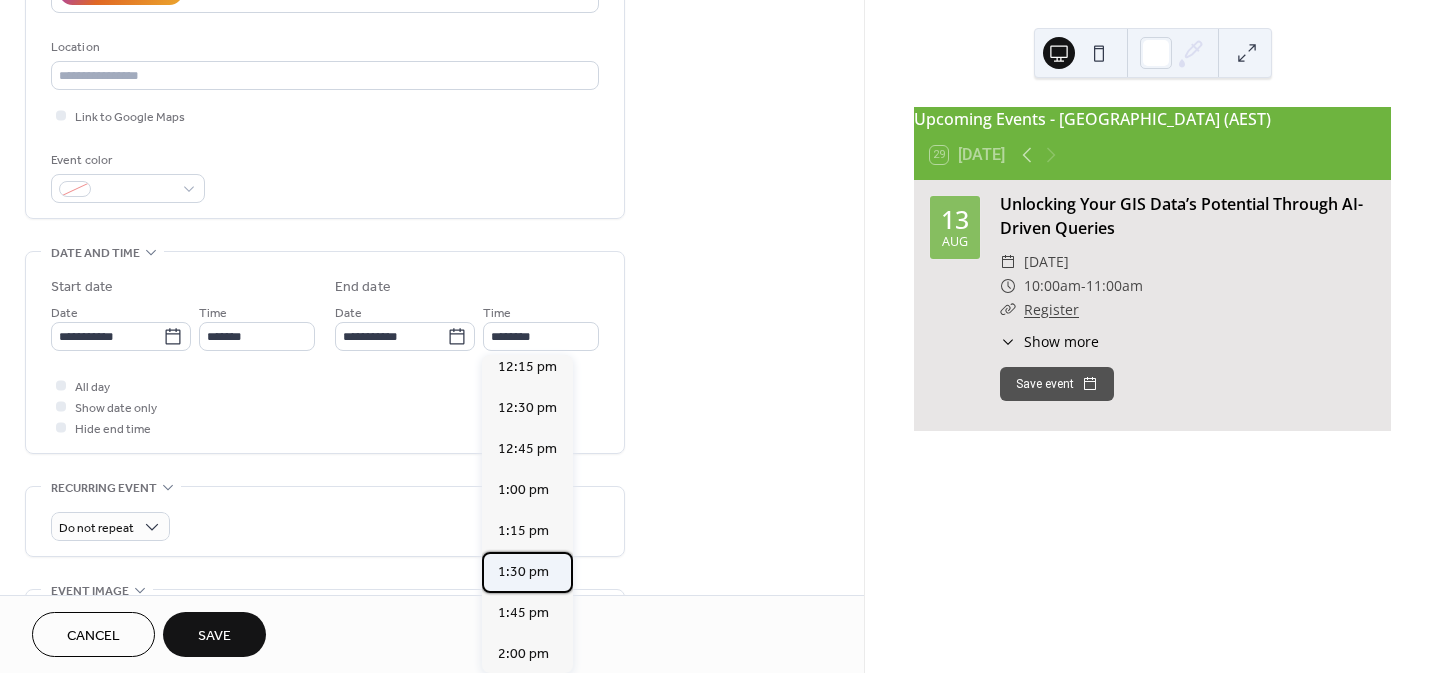 click on "1:30 pm" at bounding box center (527, 572) 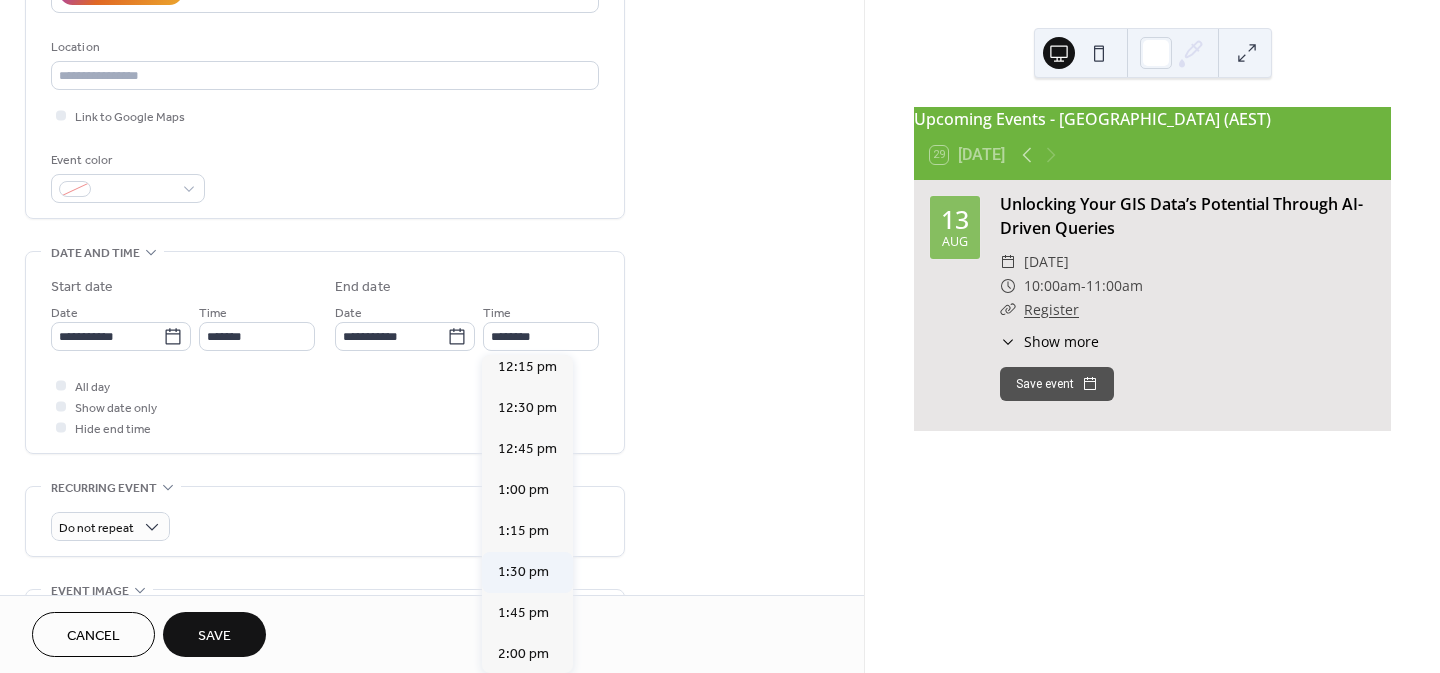 type on "*******" 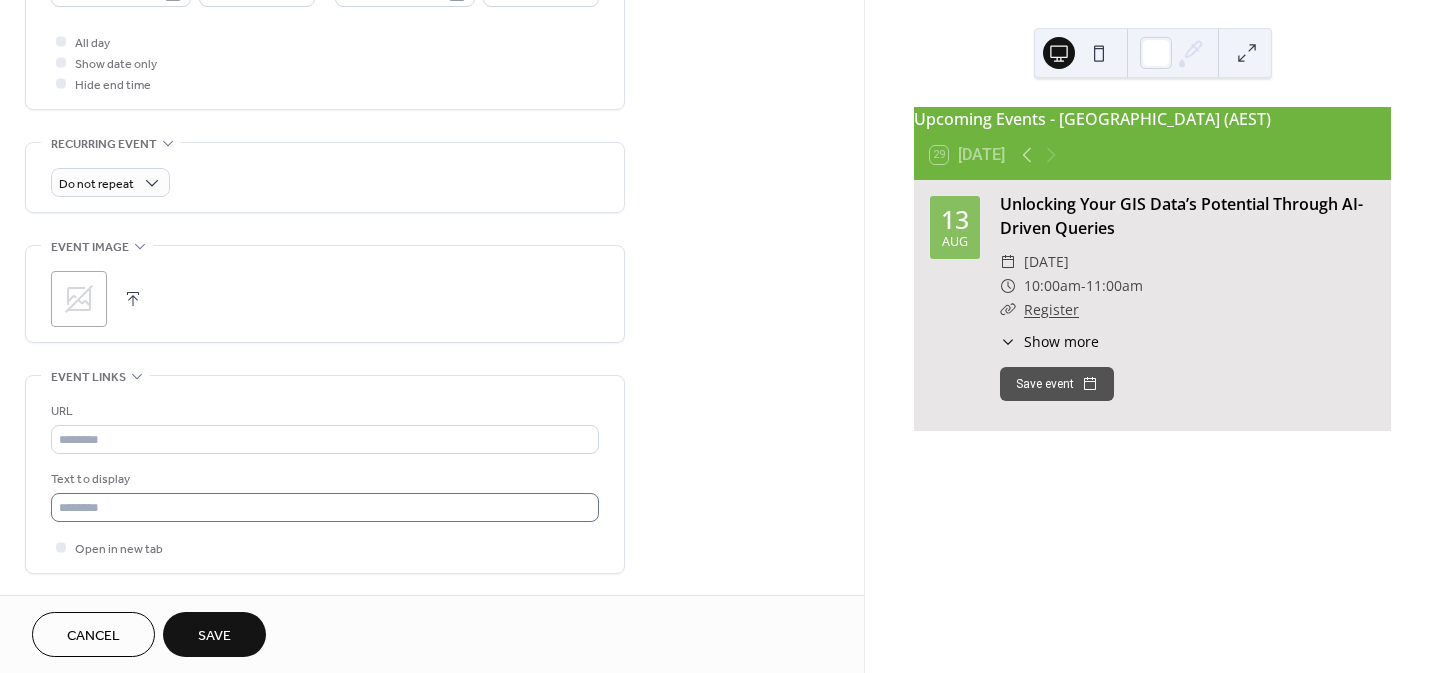 scroll, scrollTop: 800, scrollLeft: 0, axis: vertical 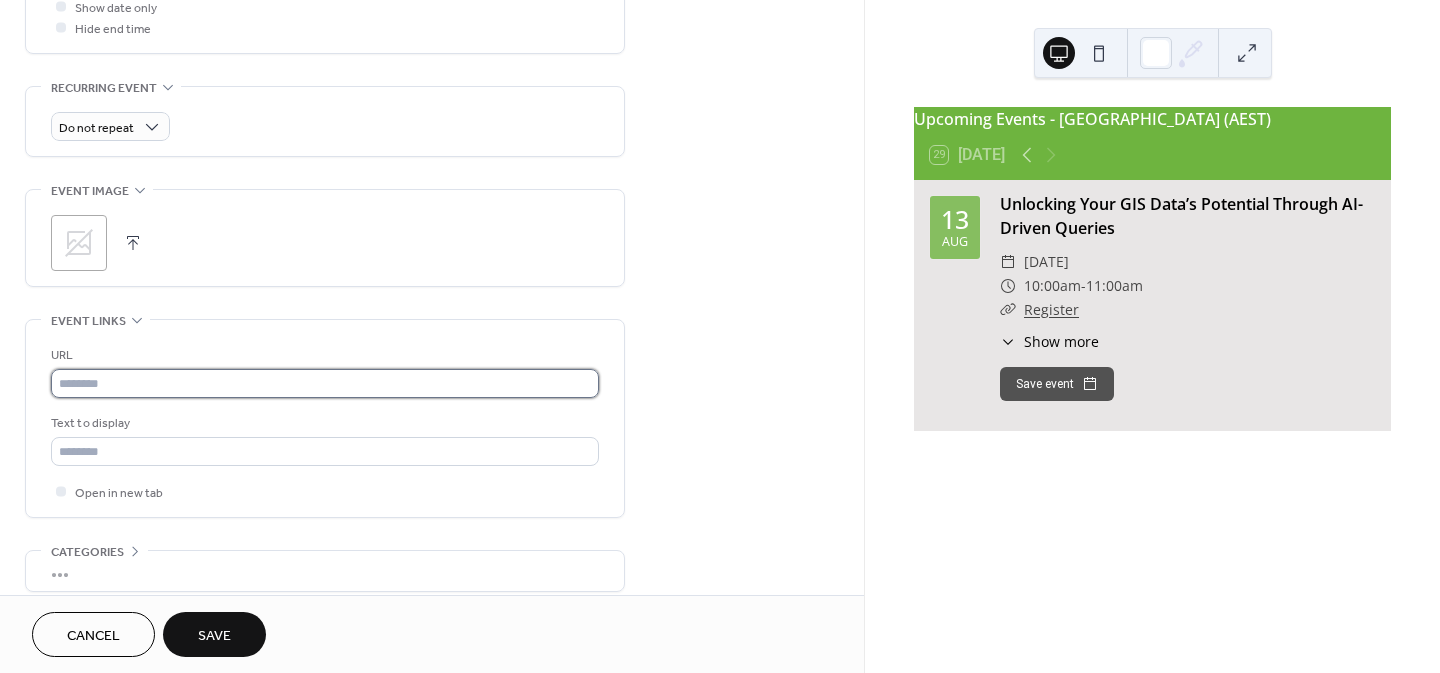click at bounding box center (325, 383) 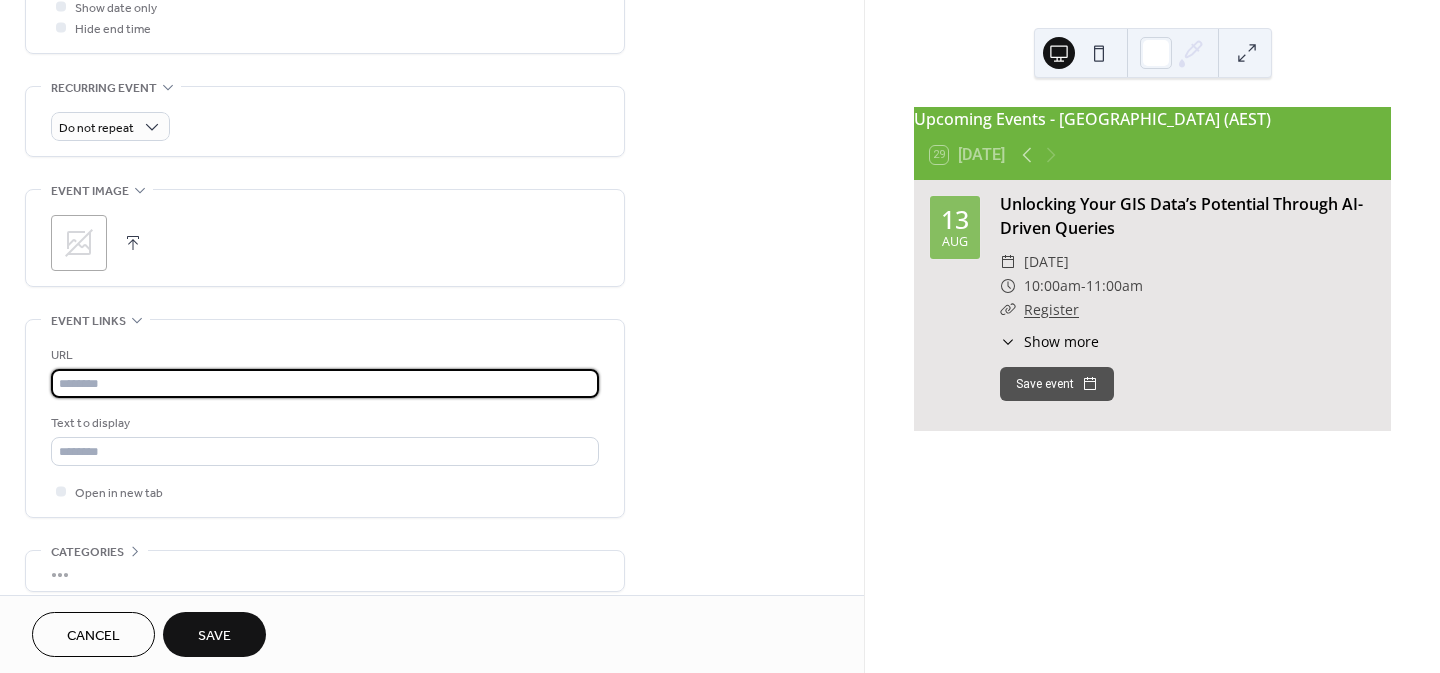 paste on "**********" 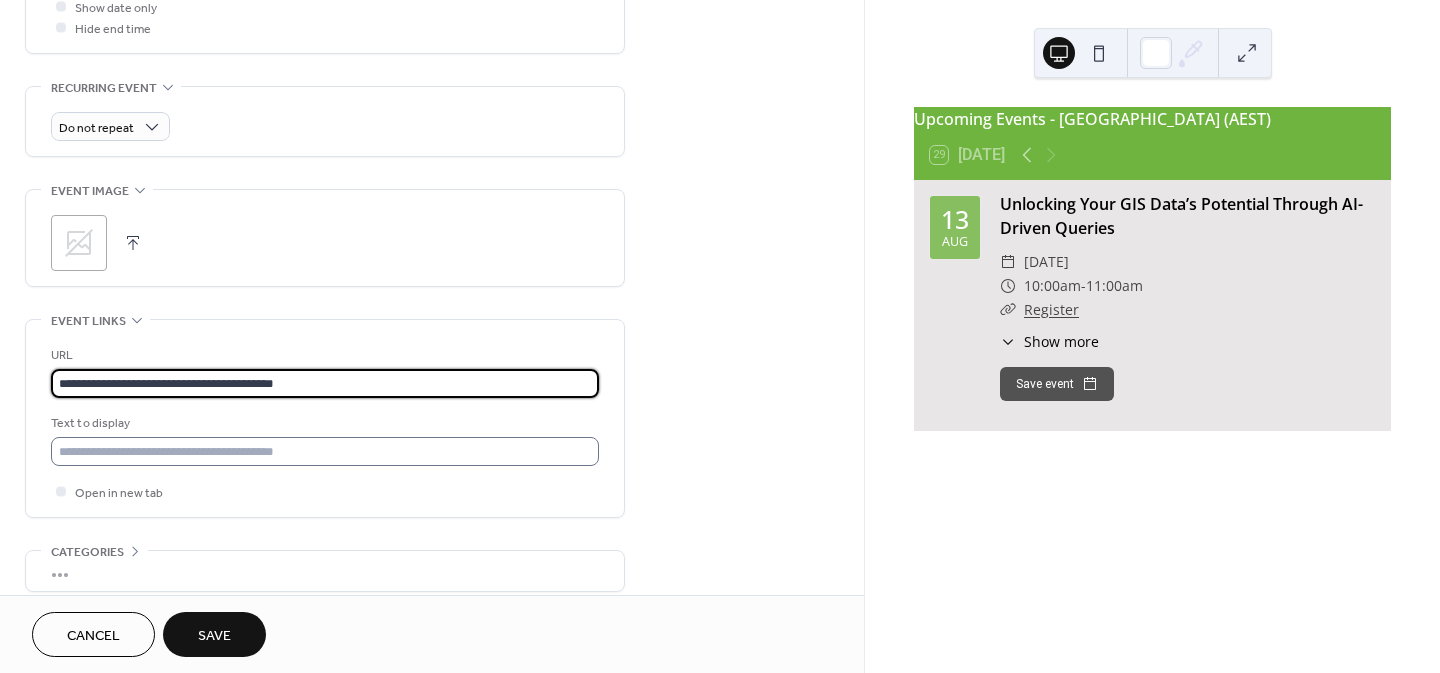 type on "**********" 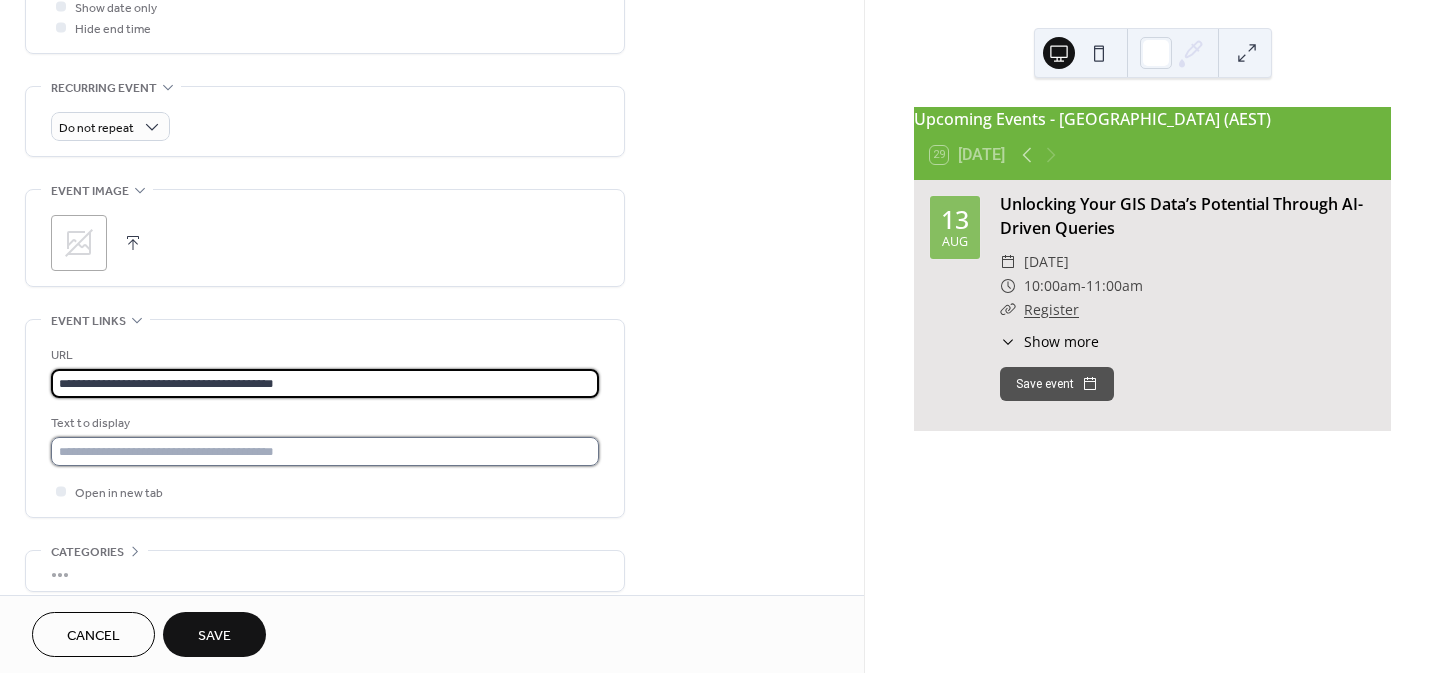click at bounding box center [325, 451] 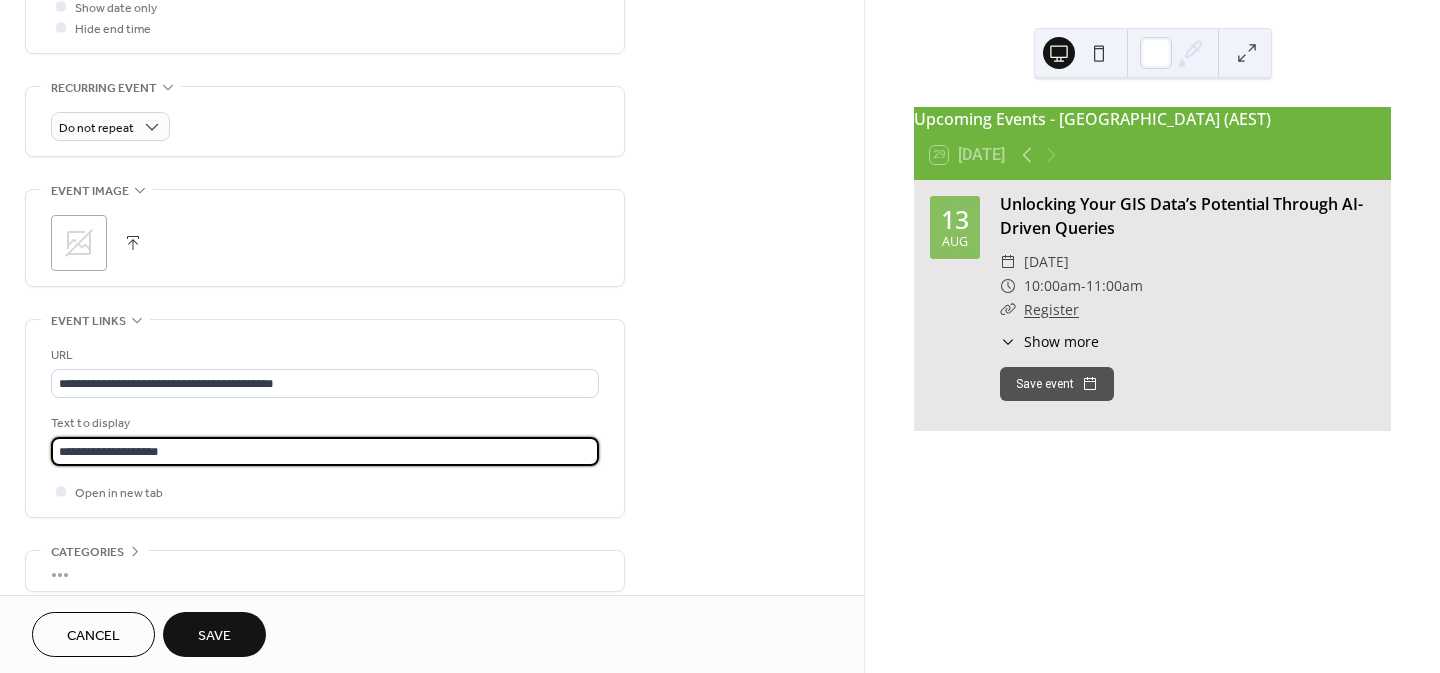 drag, startPoint x: 89, startPoint y: 452, endPoint x: 109, endPoint y: 448, distance: 20.396078 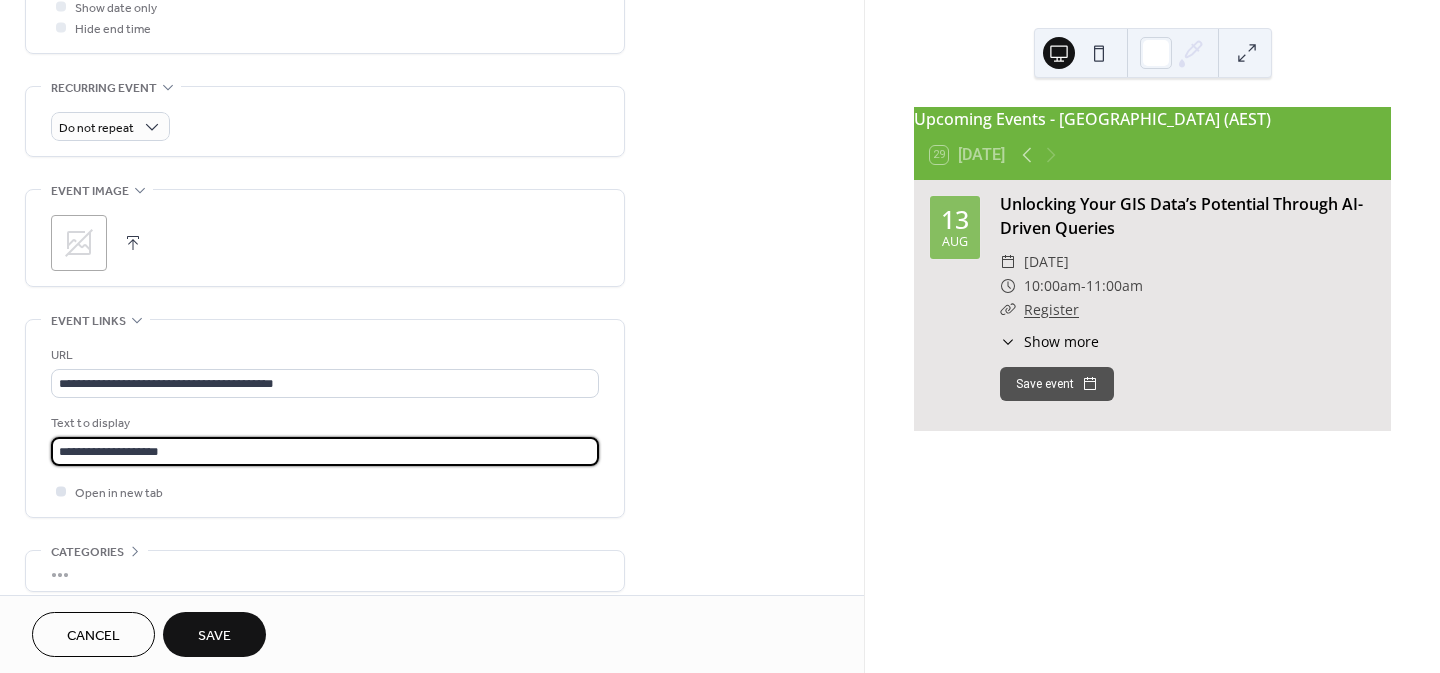 type on "**********" 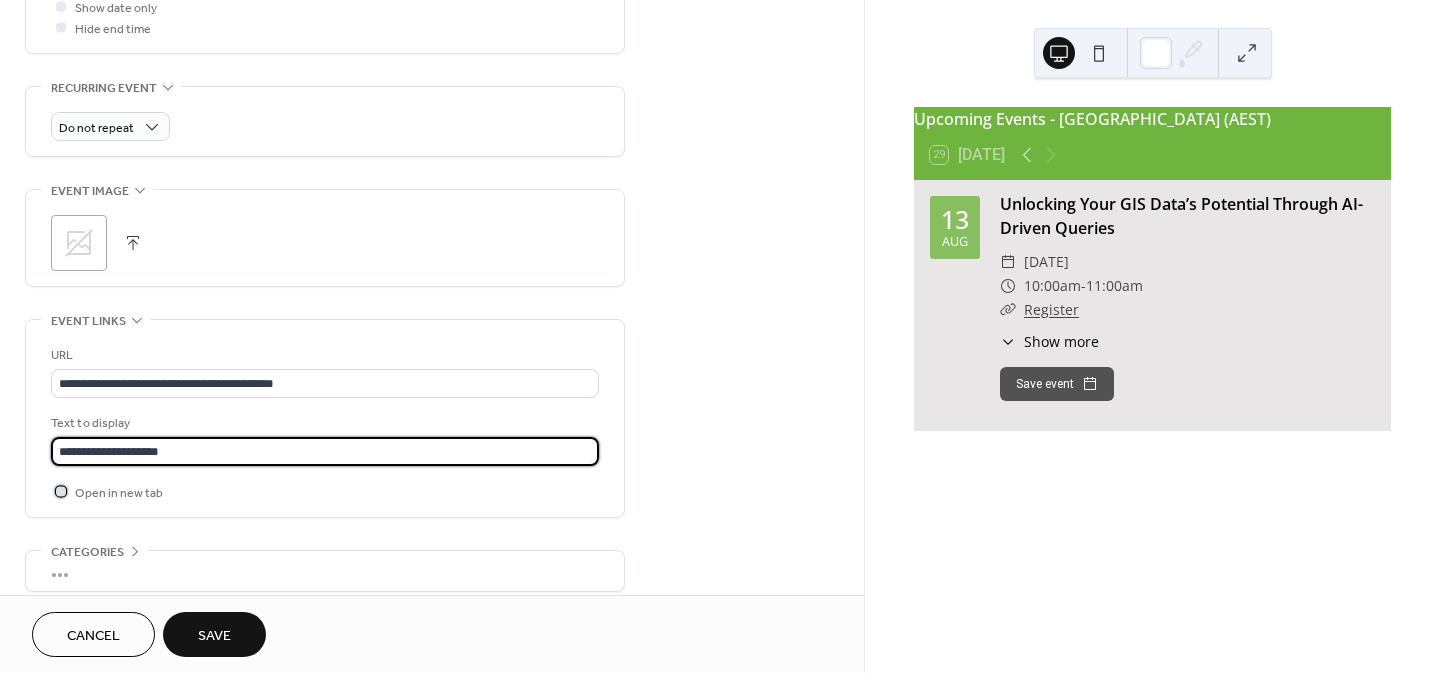 click at bounding box center (61, 491) 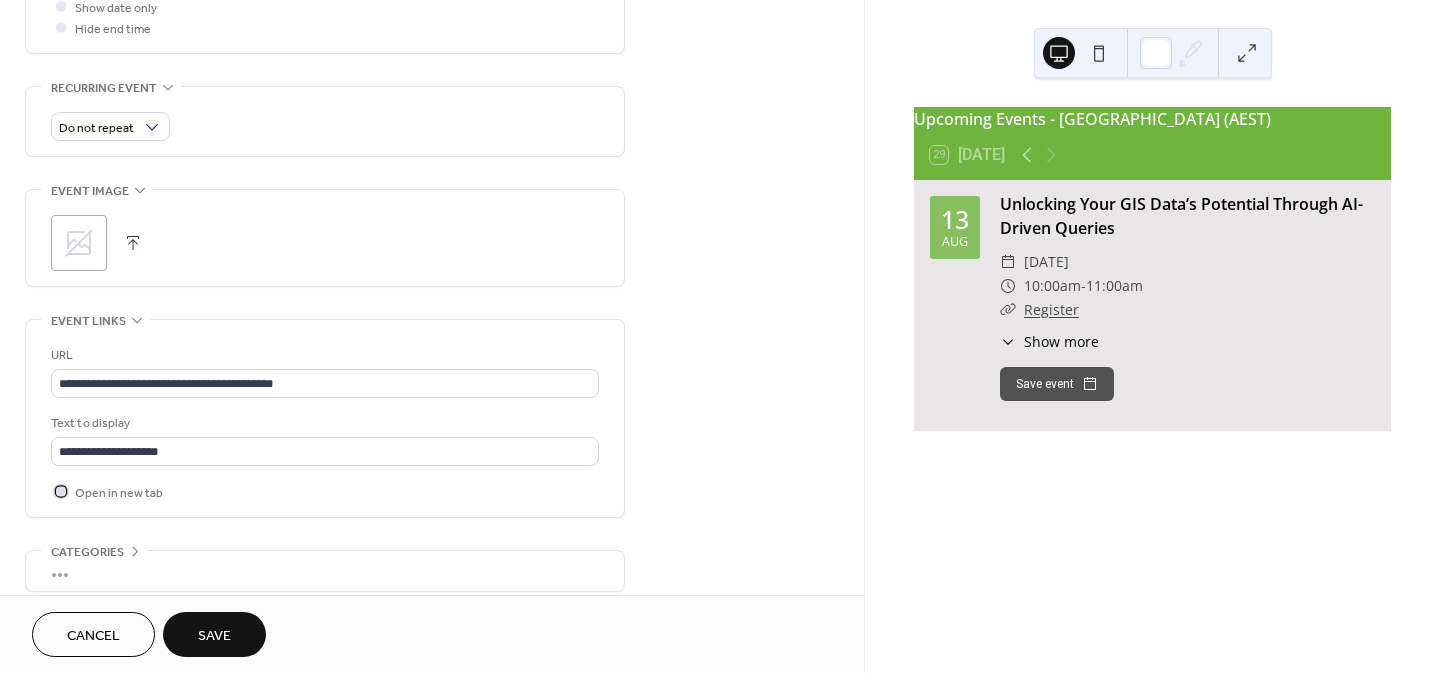 click at bounding box center (61, 491) 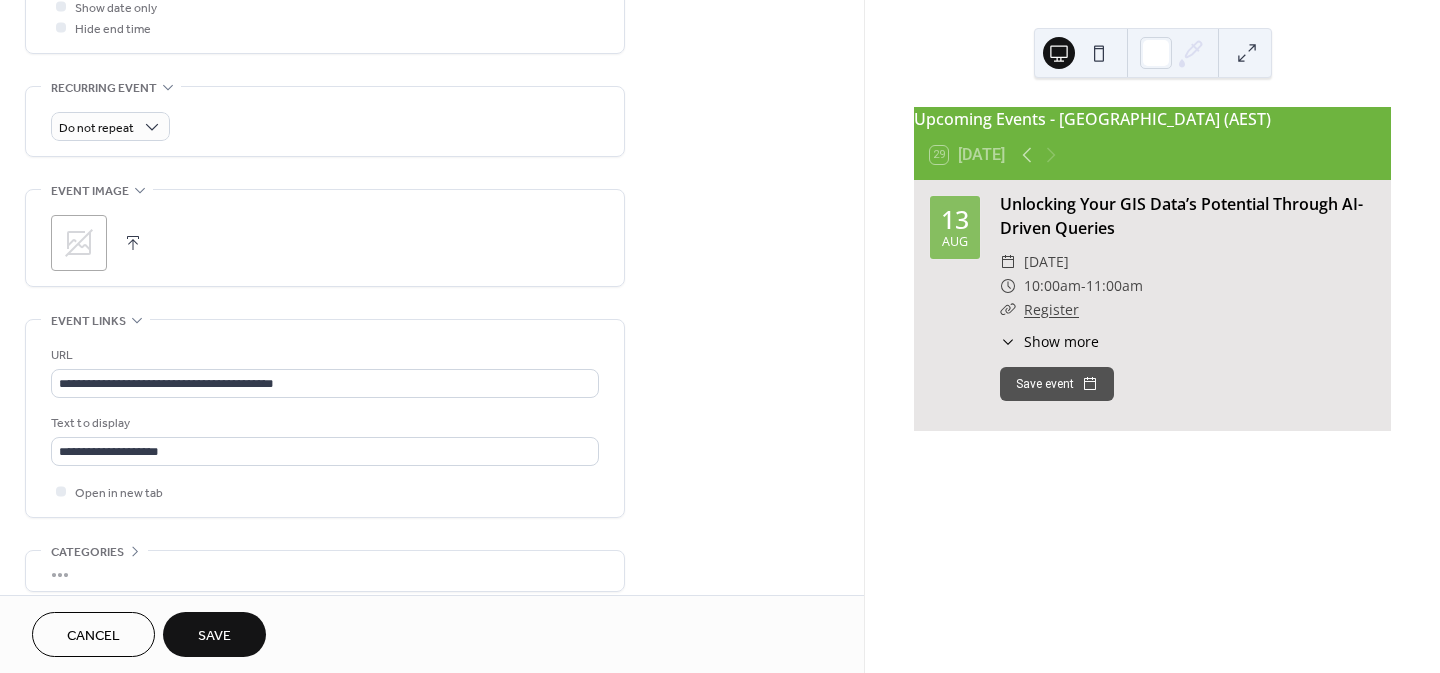 click on "**********" at bounding box center (432, -2) 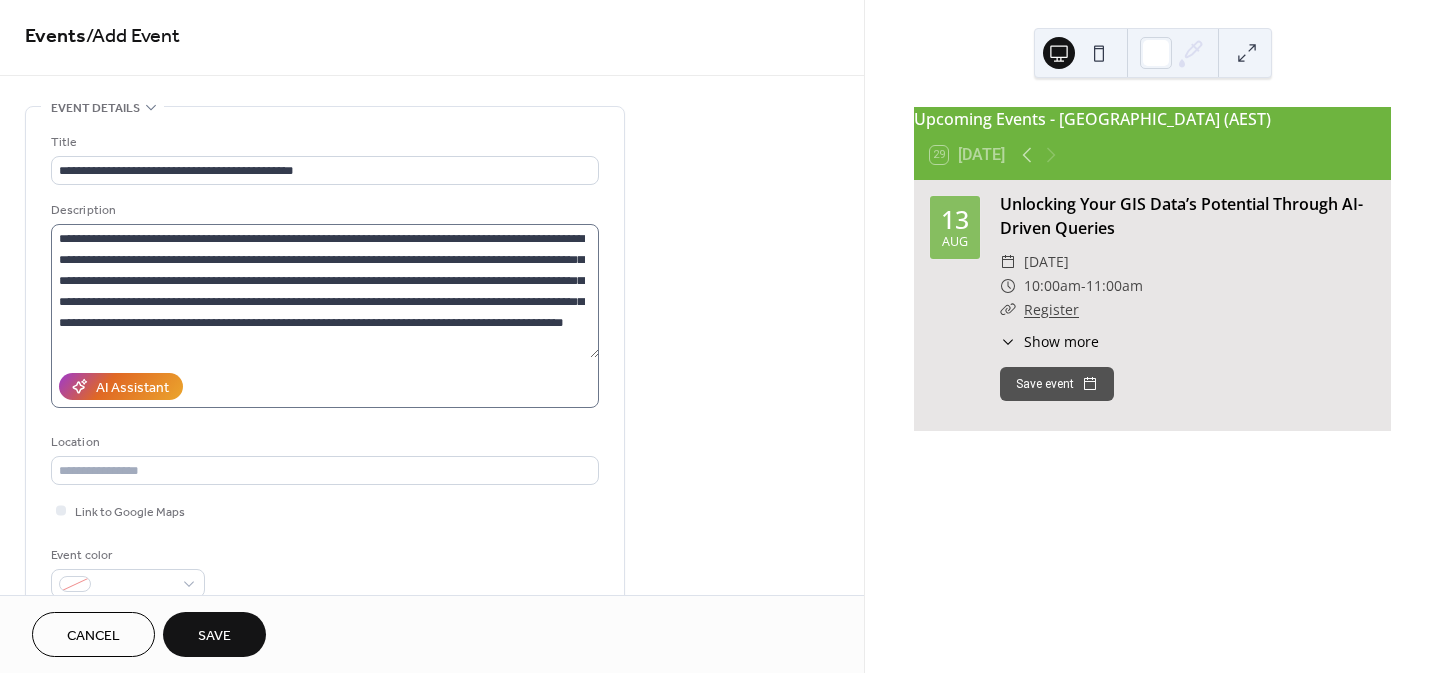 scroll, scrollTop: 0, scrollLeft: 0, axis: both 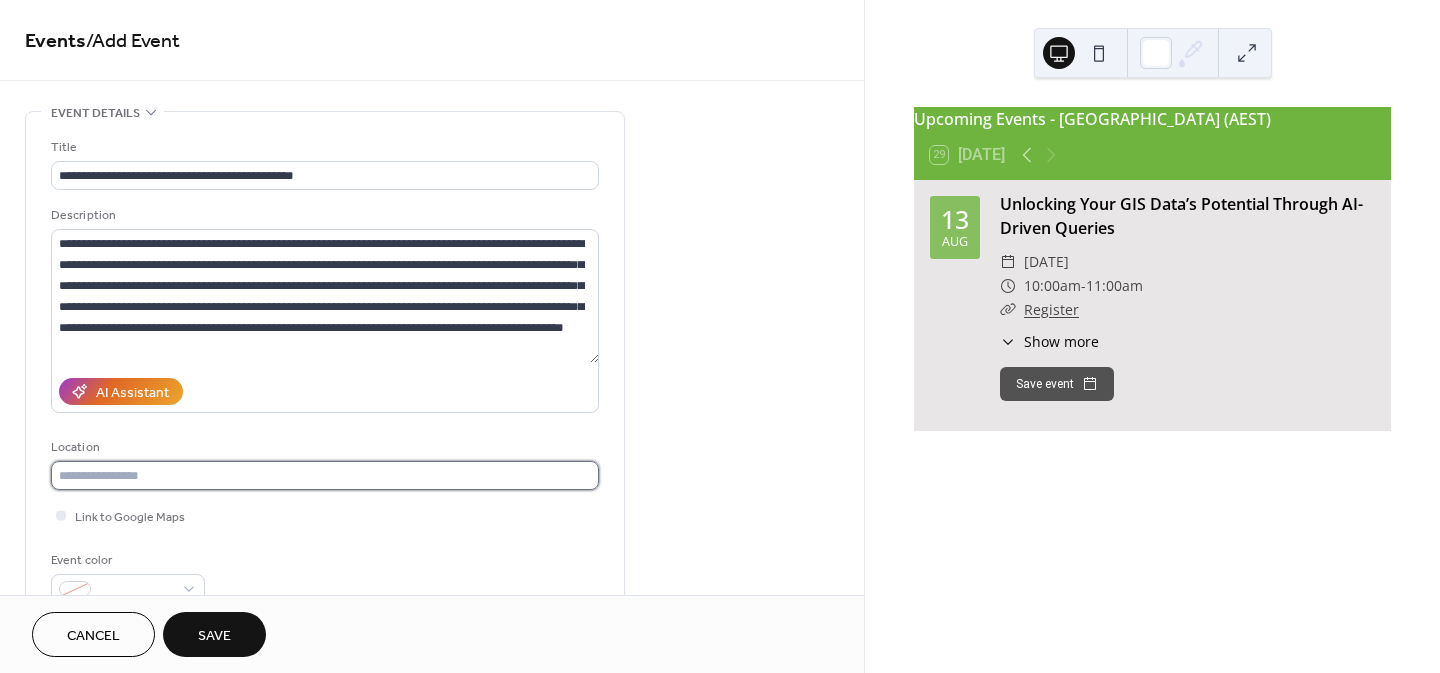 click at bounding box center [325, 475] 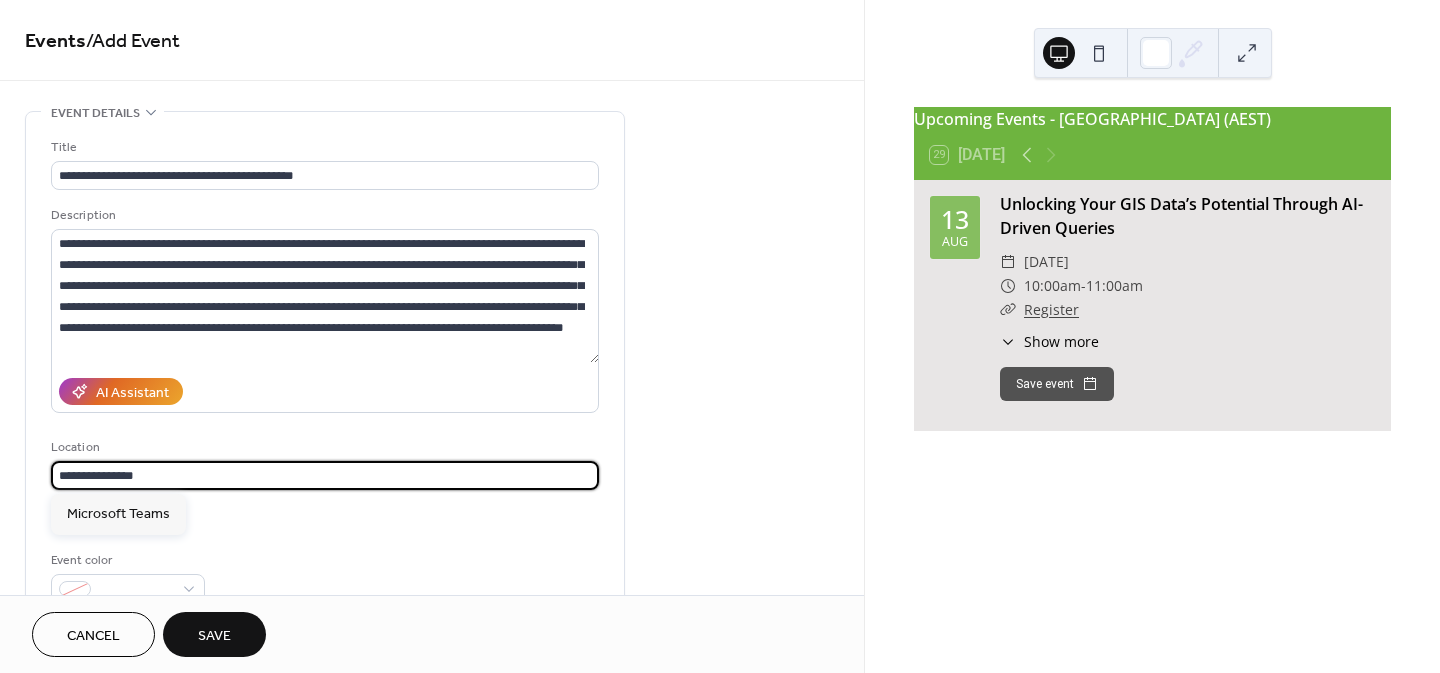 type on "**********" 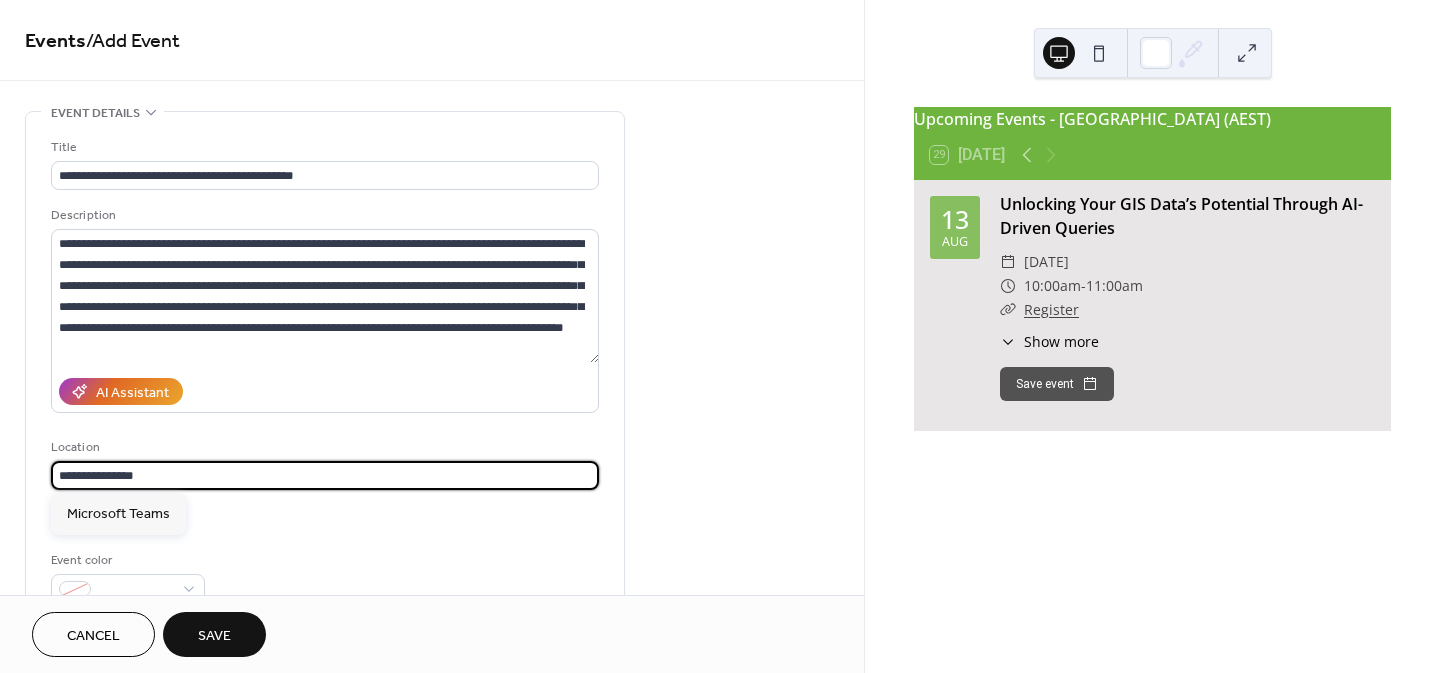 click on "**********" at bounding box center (432, 798) 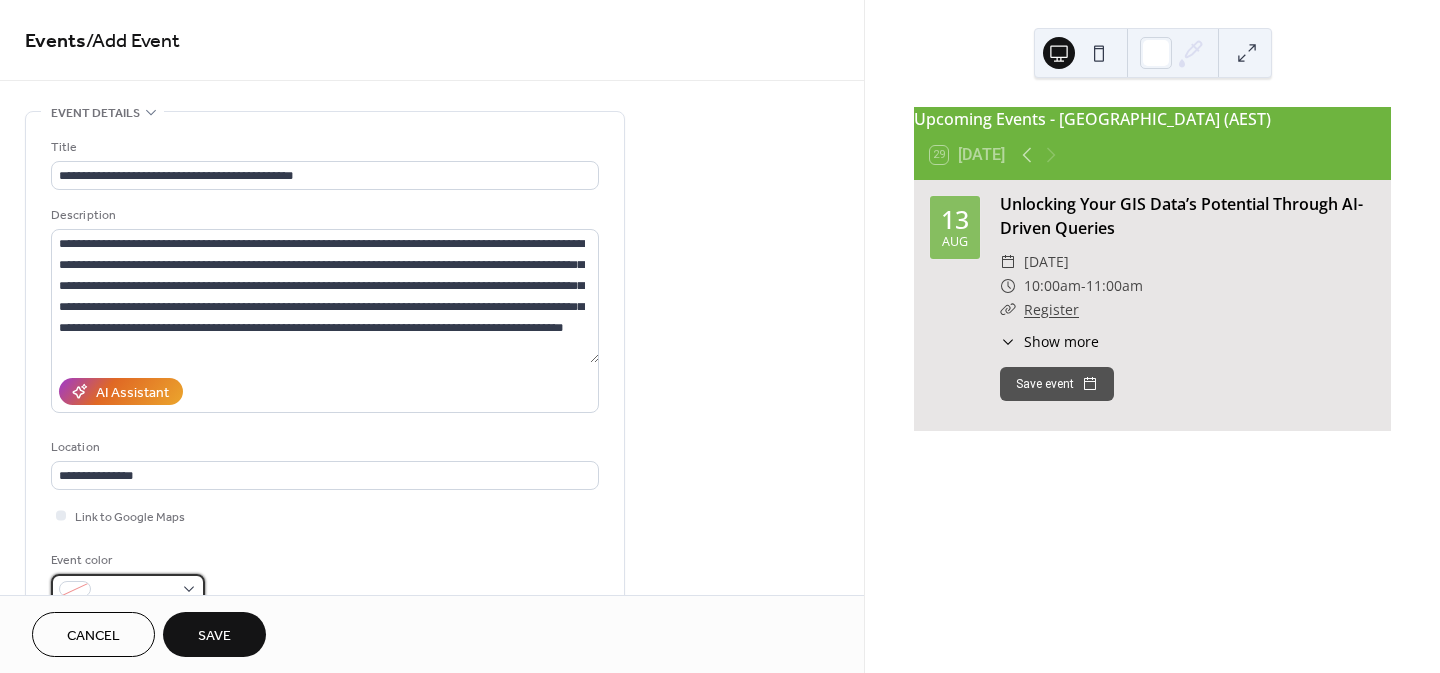 click at bounding box center [136, 590] 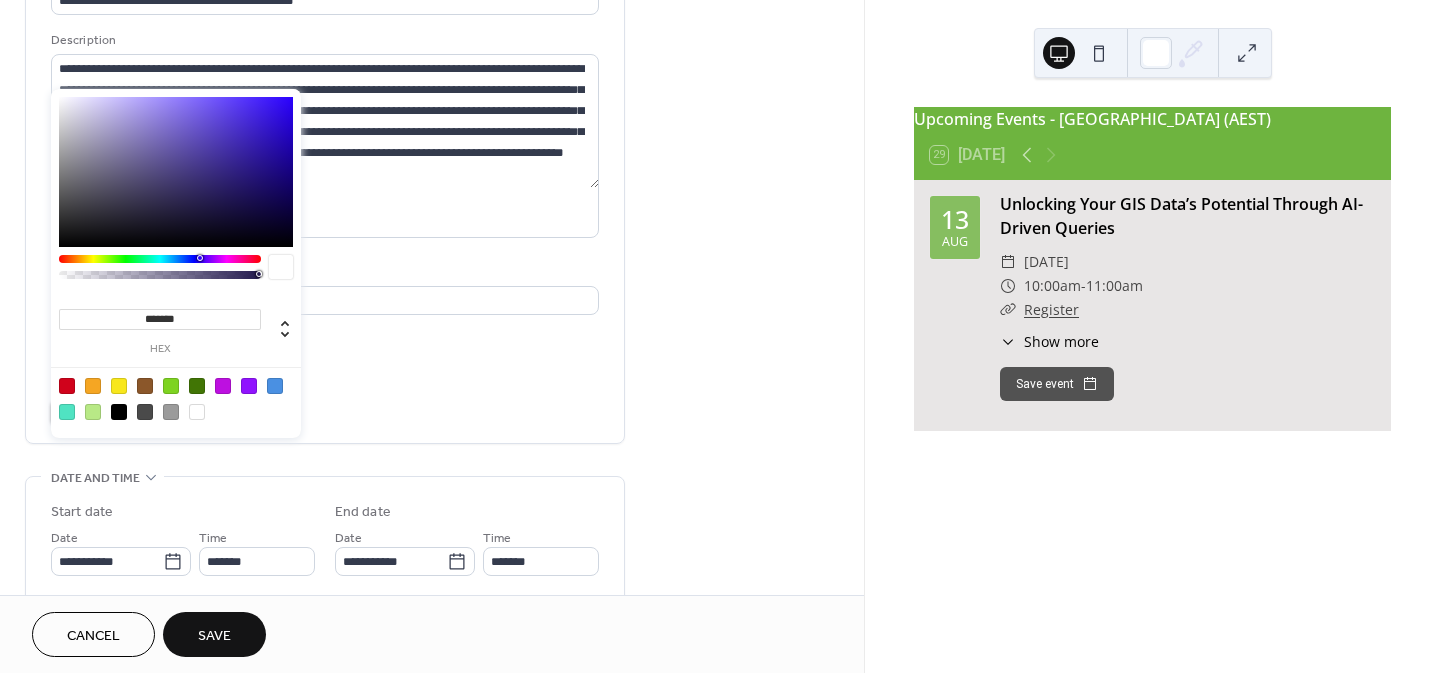 scroll, scrollTop: 200, scrollLeft: 0, axis: vertical 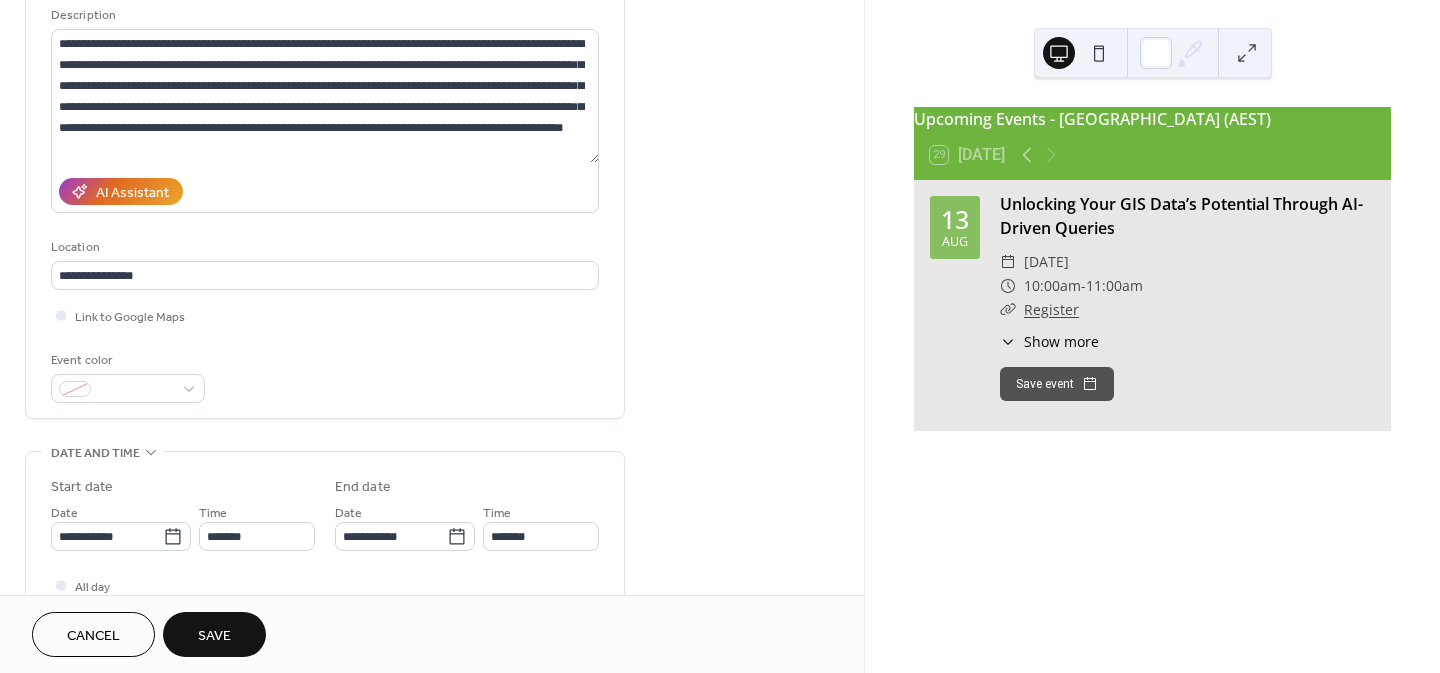 click on "Event color" at bounding box center (325, 376) 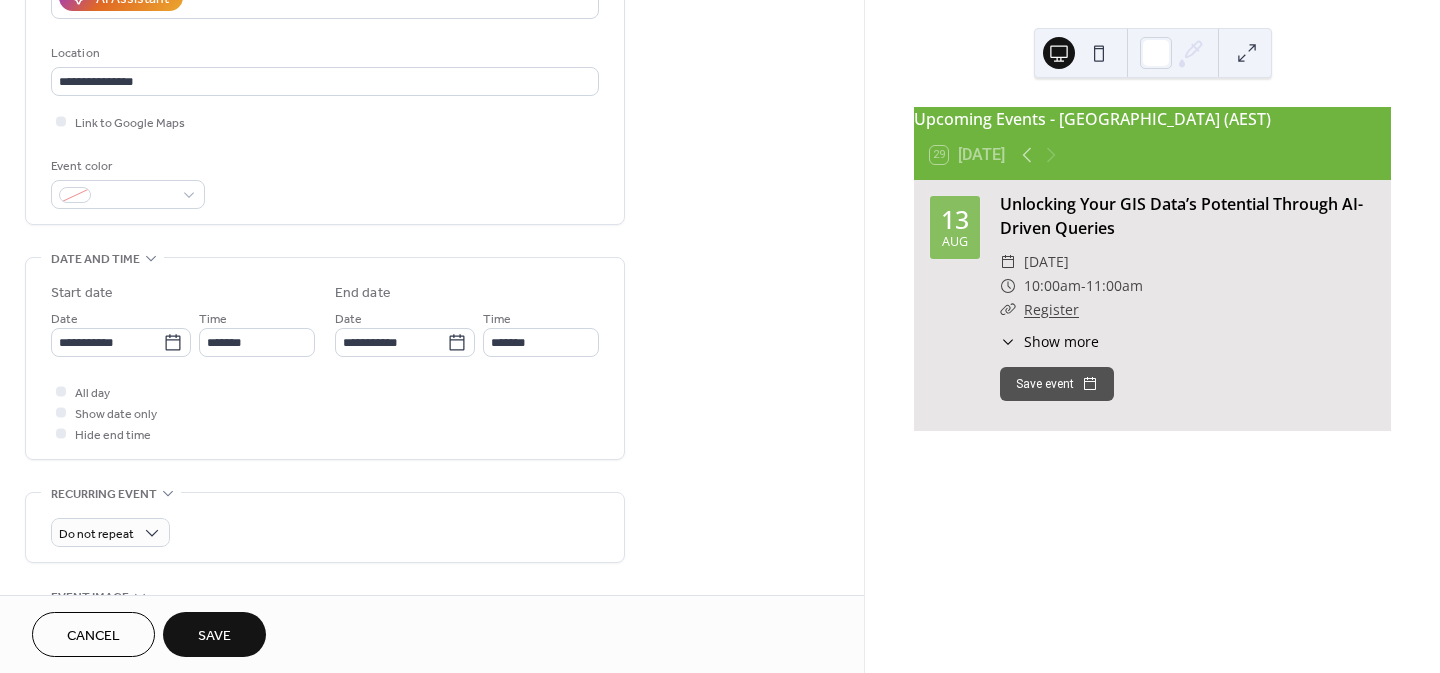 scroll, scrollTop: 400, scrollLeft: 0, axis: vertical 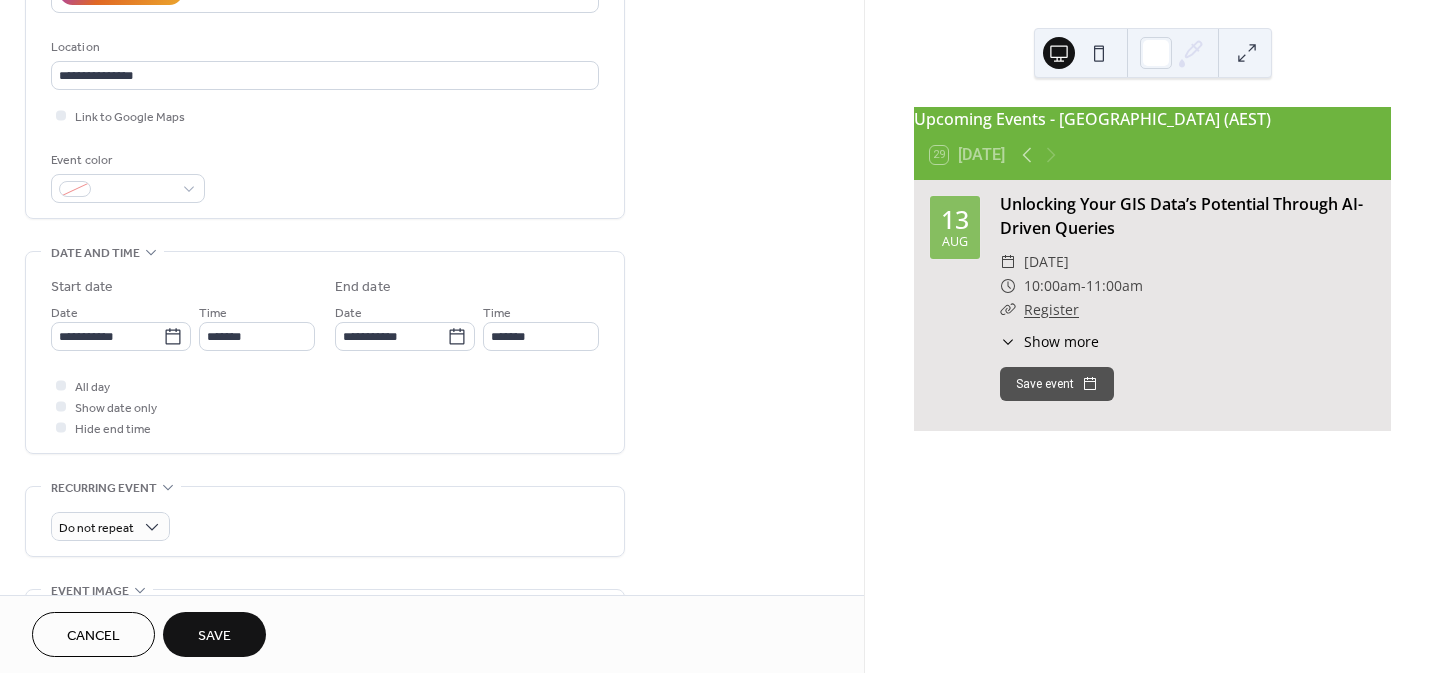 click on "Save" at bounding box center (214, 636) 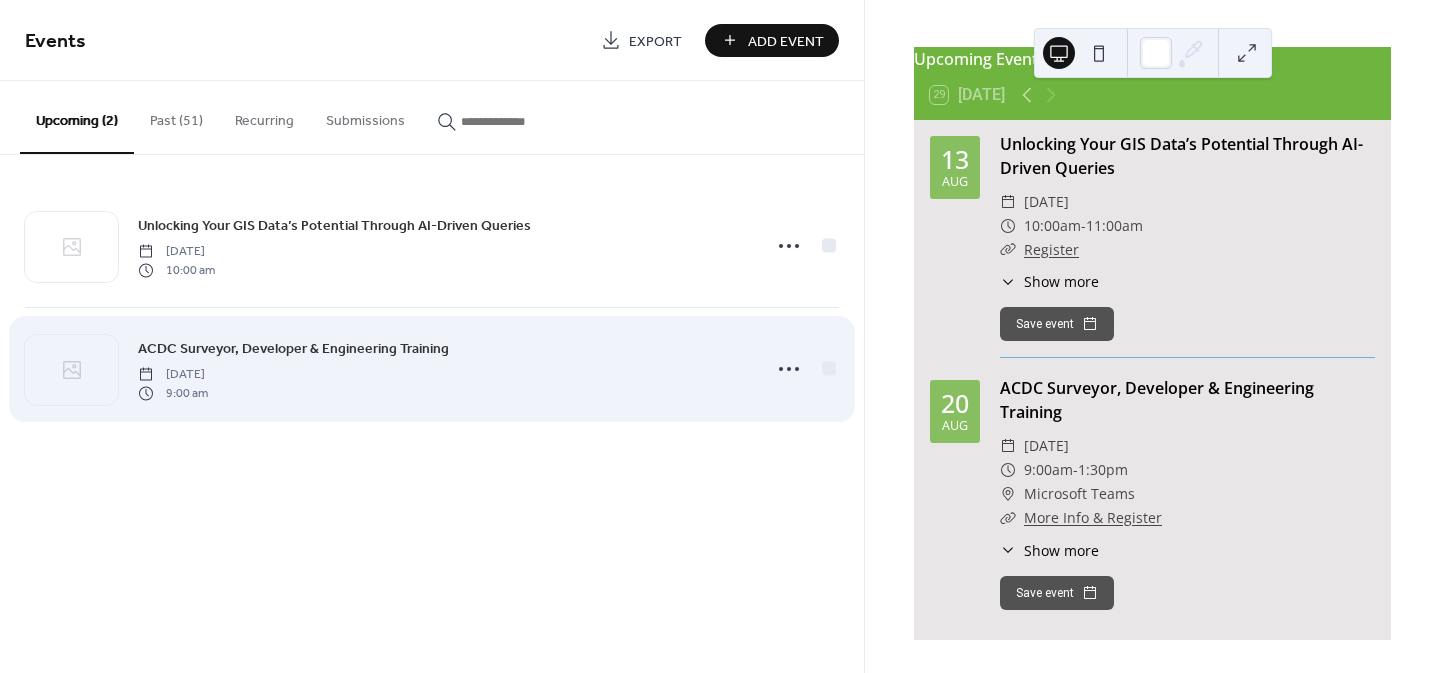 scroll, scrollTop: 72, scrollLeft: 0, axis: vertical 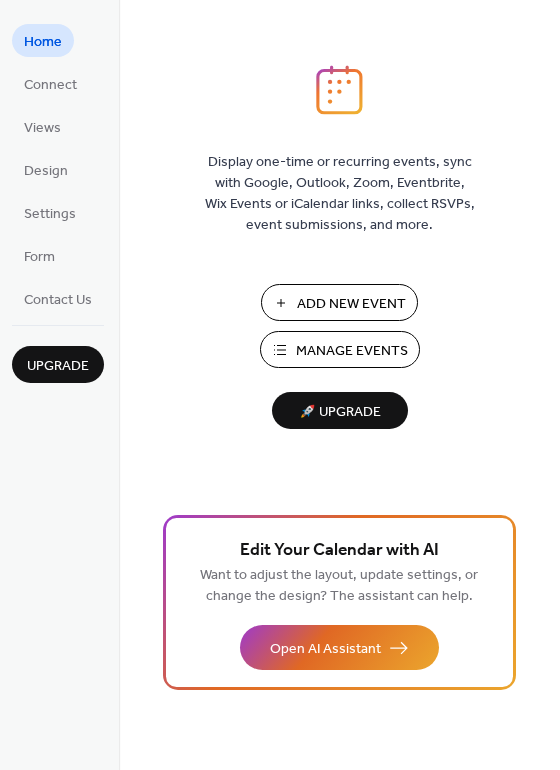 click on "Manage Events" at bounding box center (352, 351) 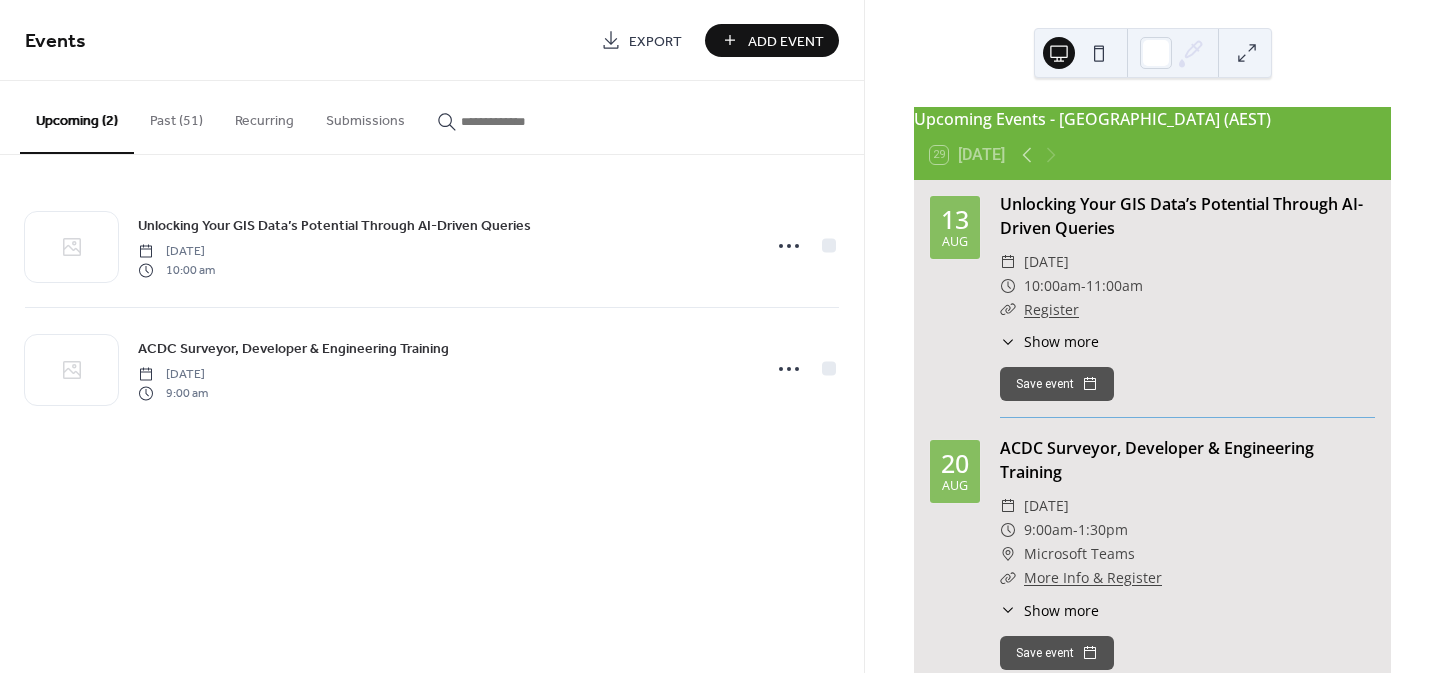 scroll, scrollTop: 0, scrollLeft: 0, axis: both 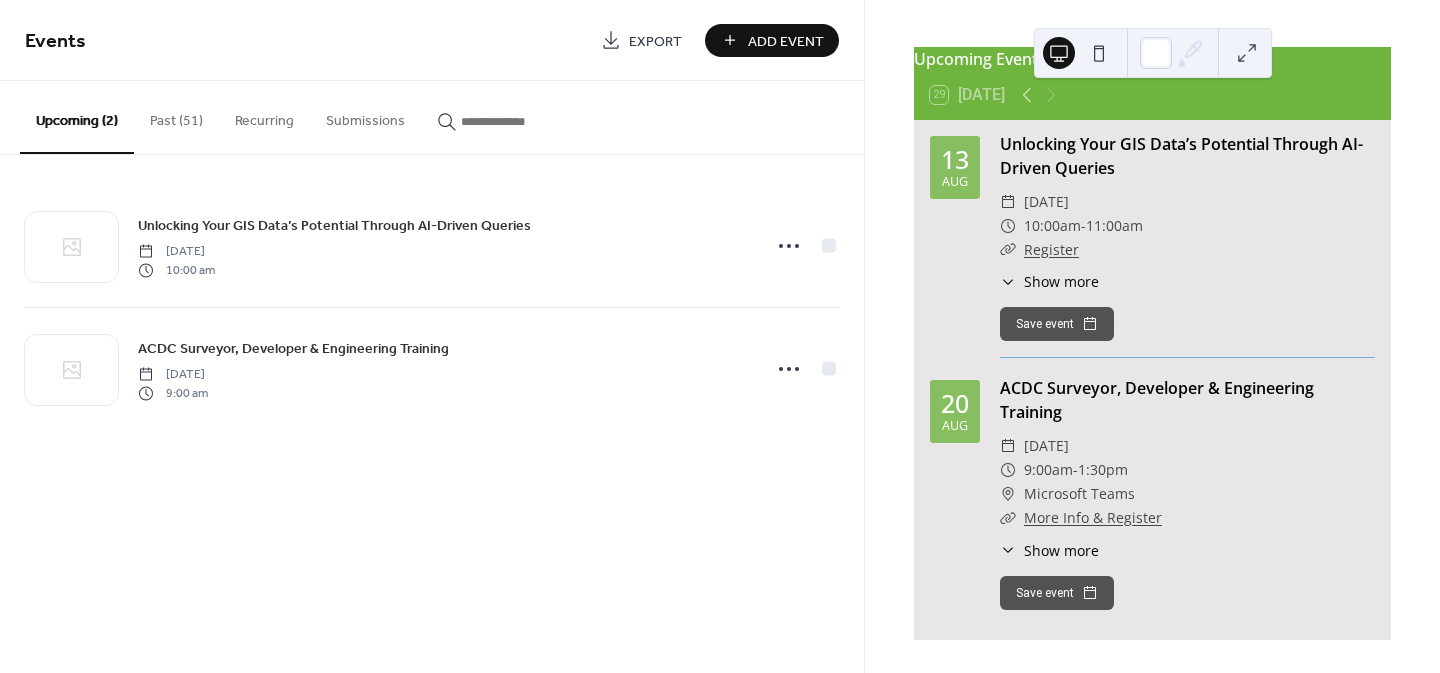 click on "Past (51)" at bounding box center [176, 116] 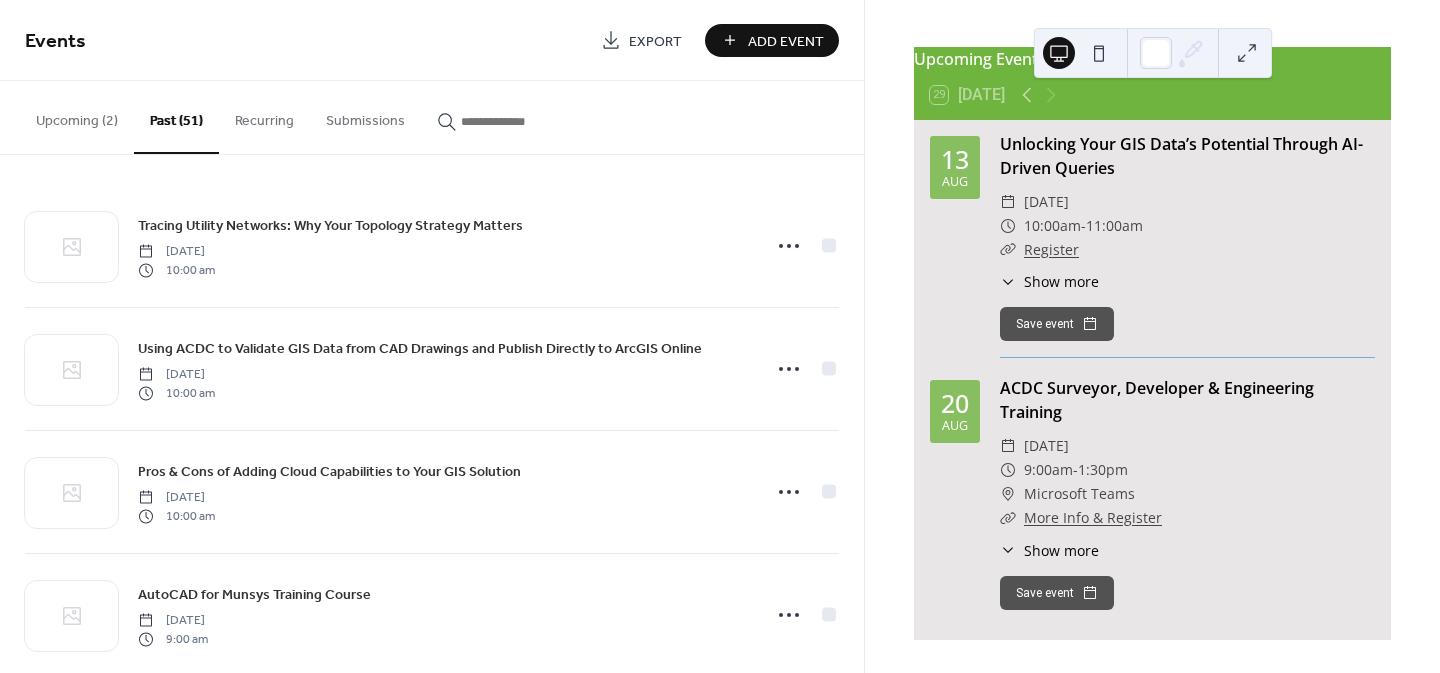 click on "Upcoming (2)" at bounding box center (77, 116) 